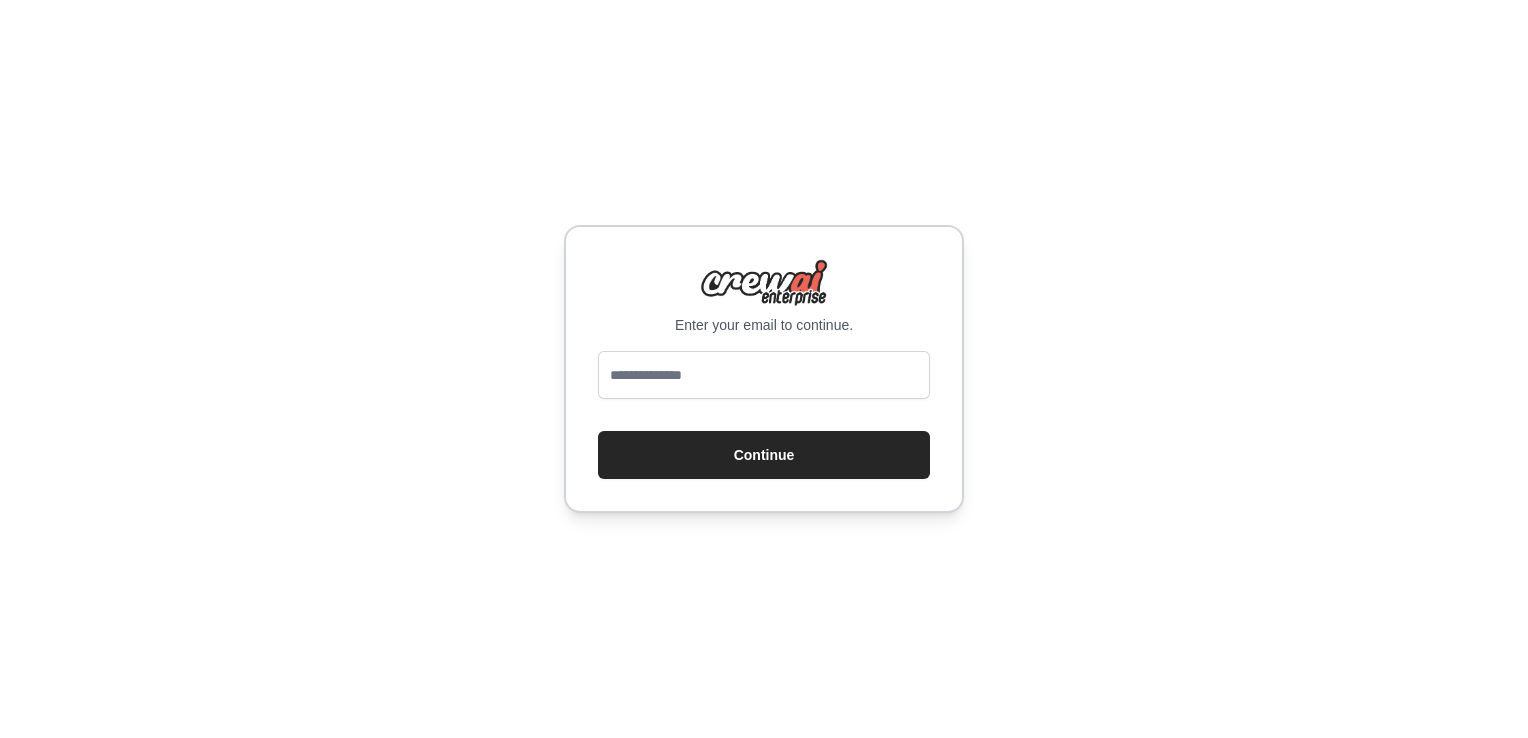 scroll, scrollTop: 0, scrollLeft: 0, axis: both 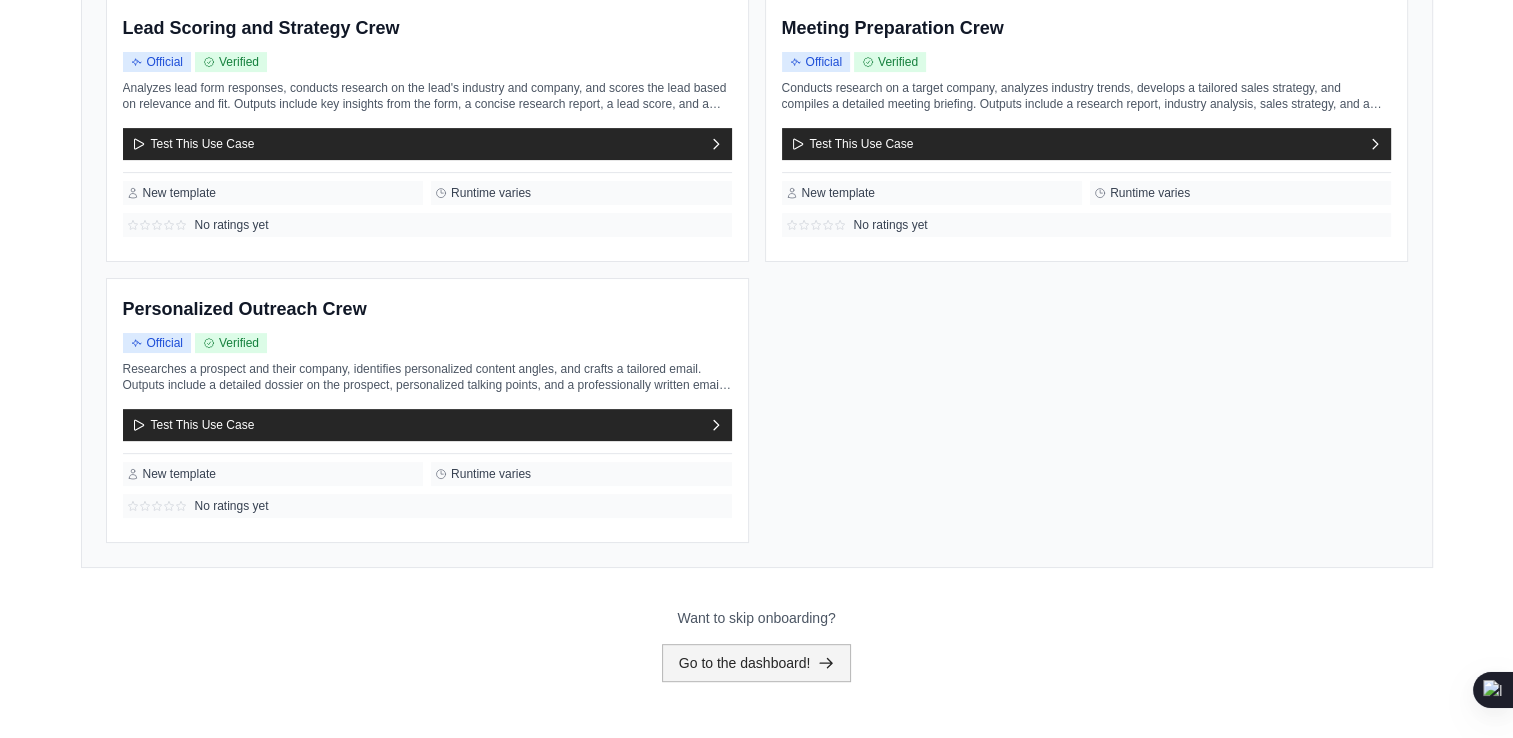 click on "Go to the dashboard!" at bounding box center [757, 663] 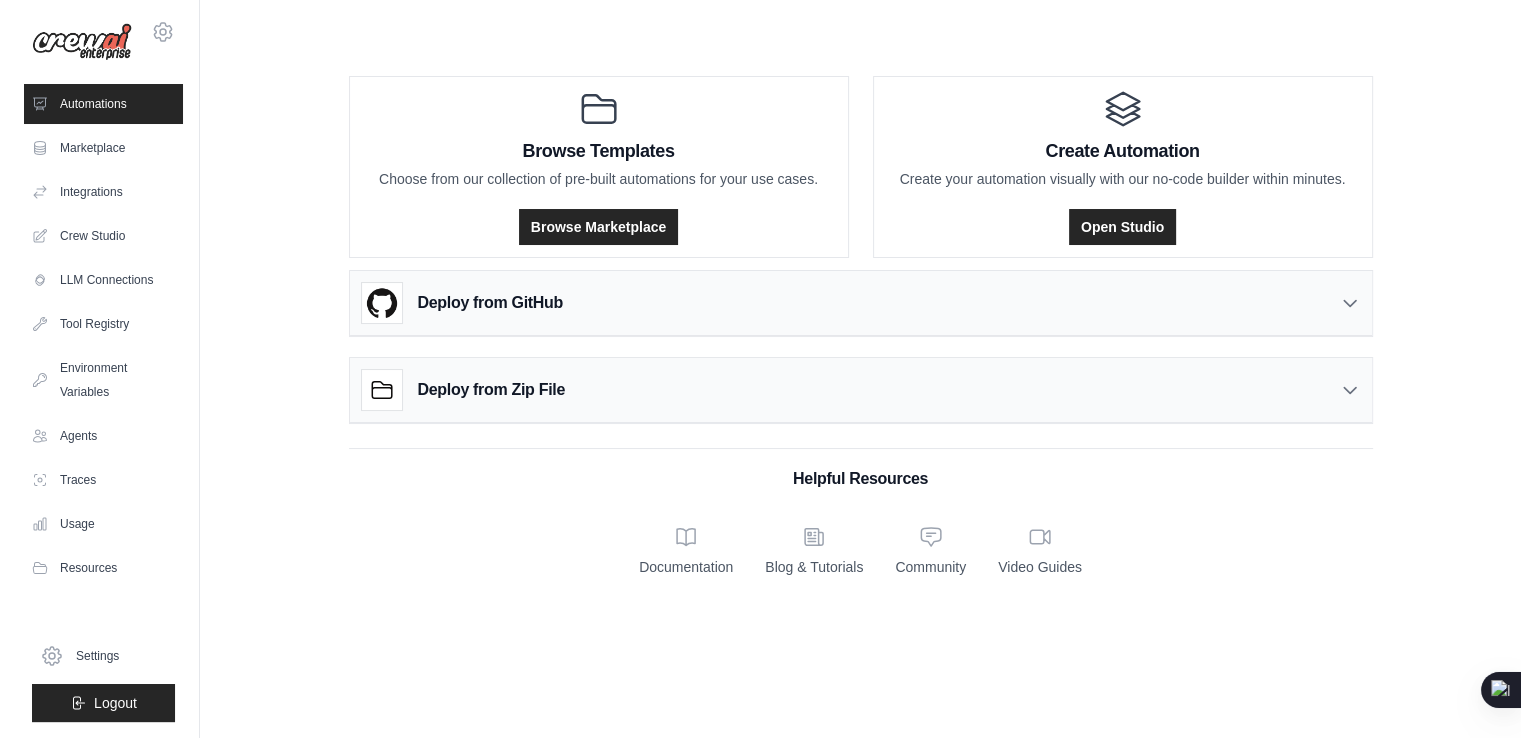 scroll, scrollTop: 0, scrollLeft: 0, axis: both 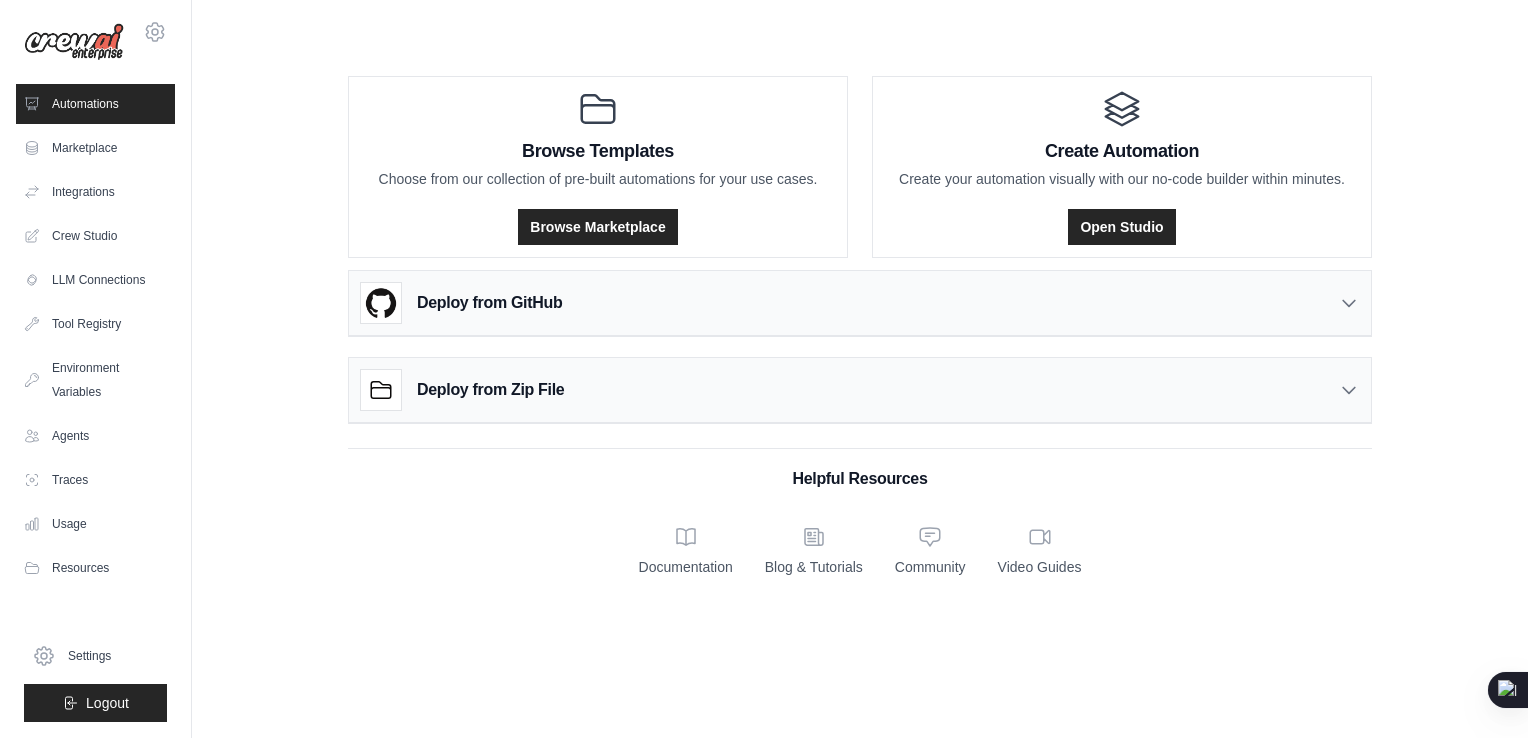 click on "Deploy from GitHub" at bounding box center (860, 303) 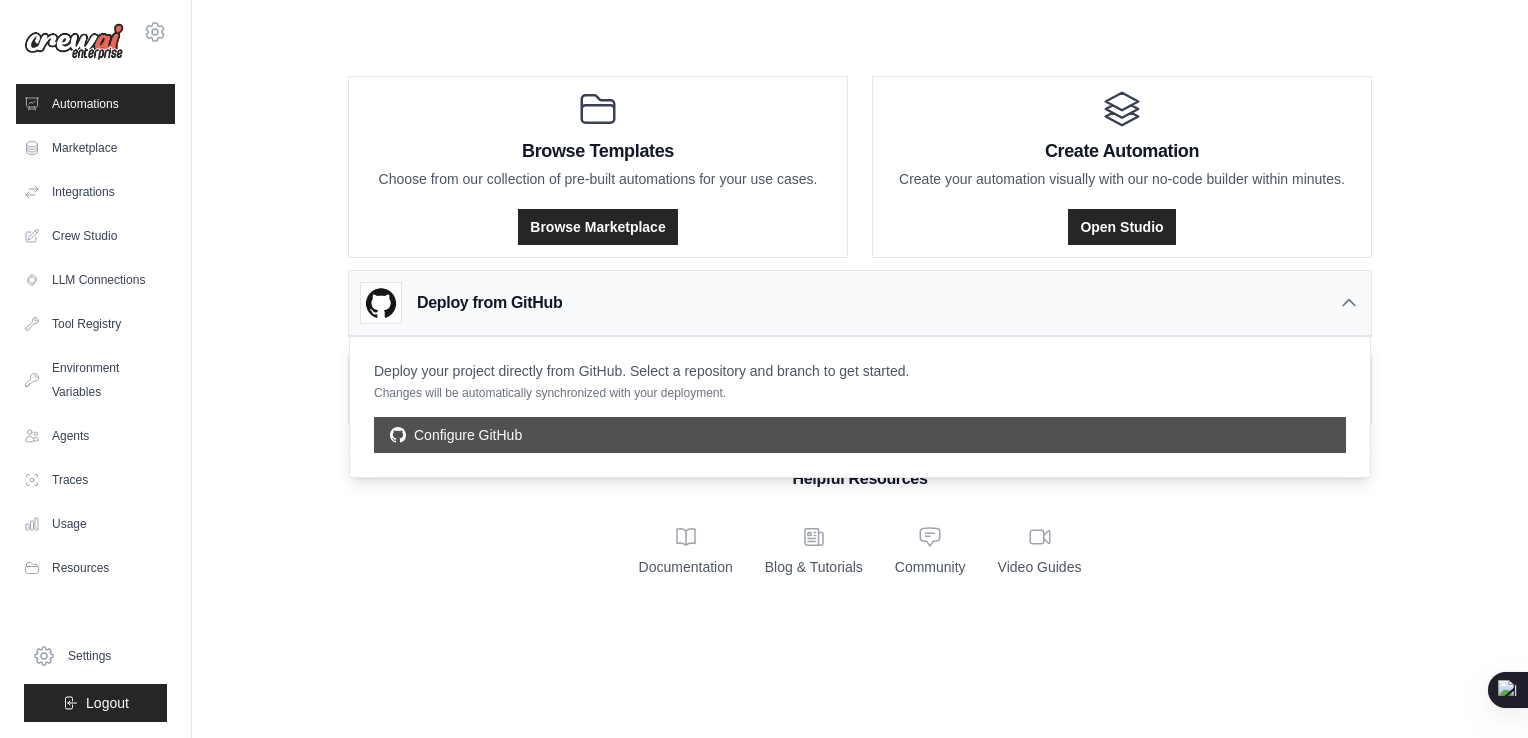 click on "Configure GitHub" at bounding box center (860, 435) 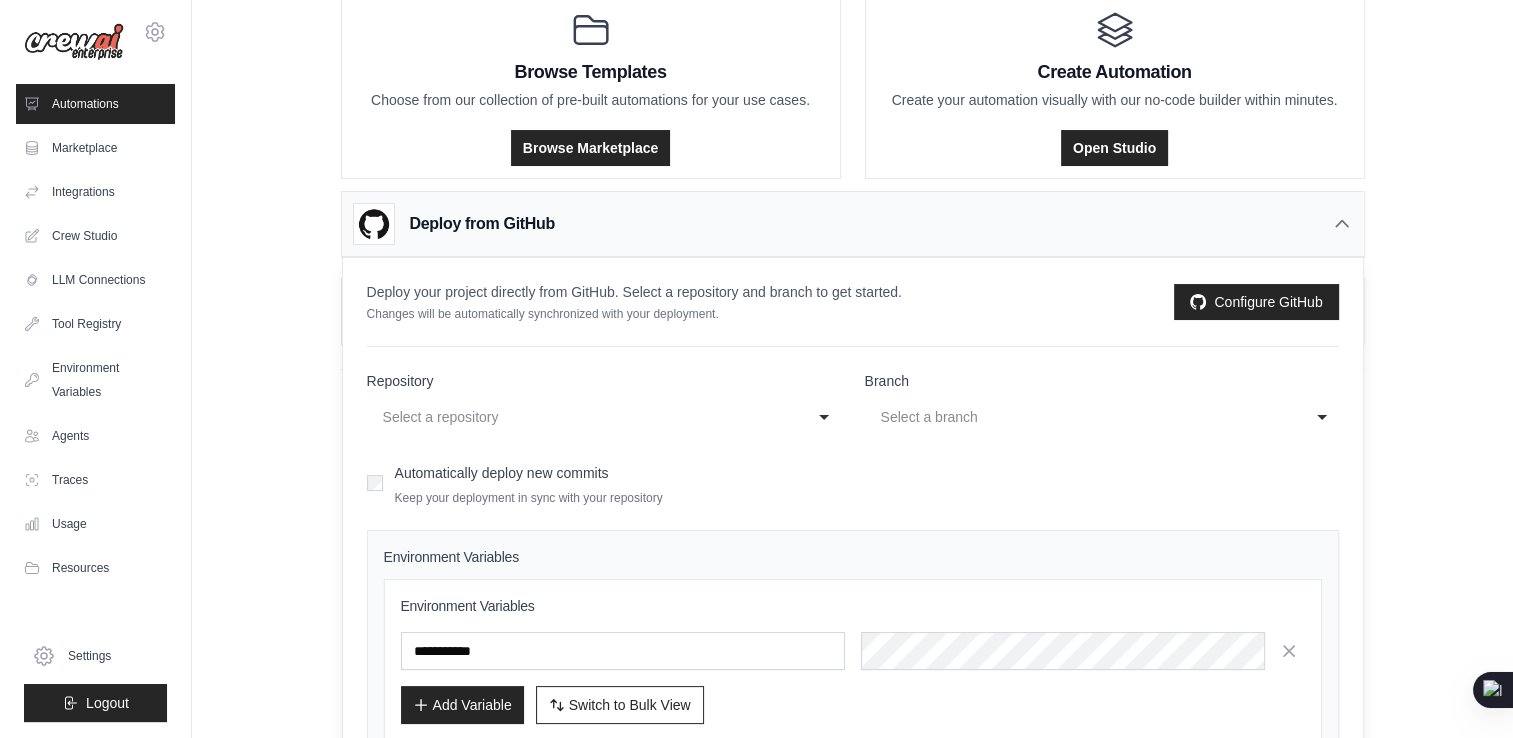scroll, scrollTop: 172, scrollLeft: 0, axis: vertical 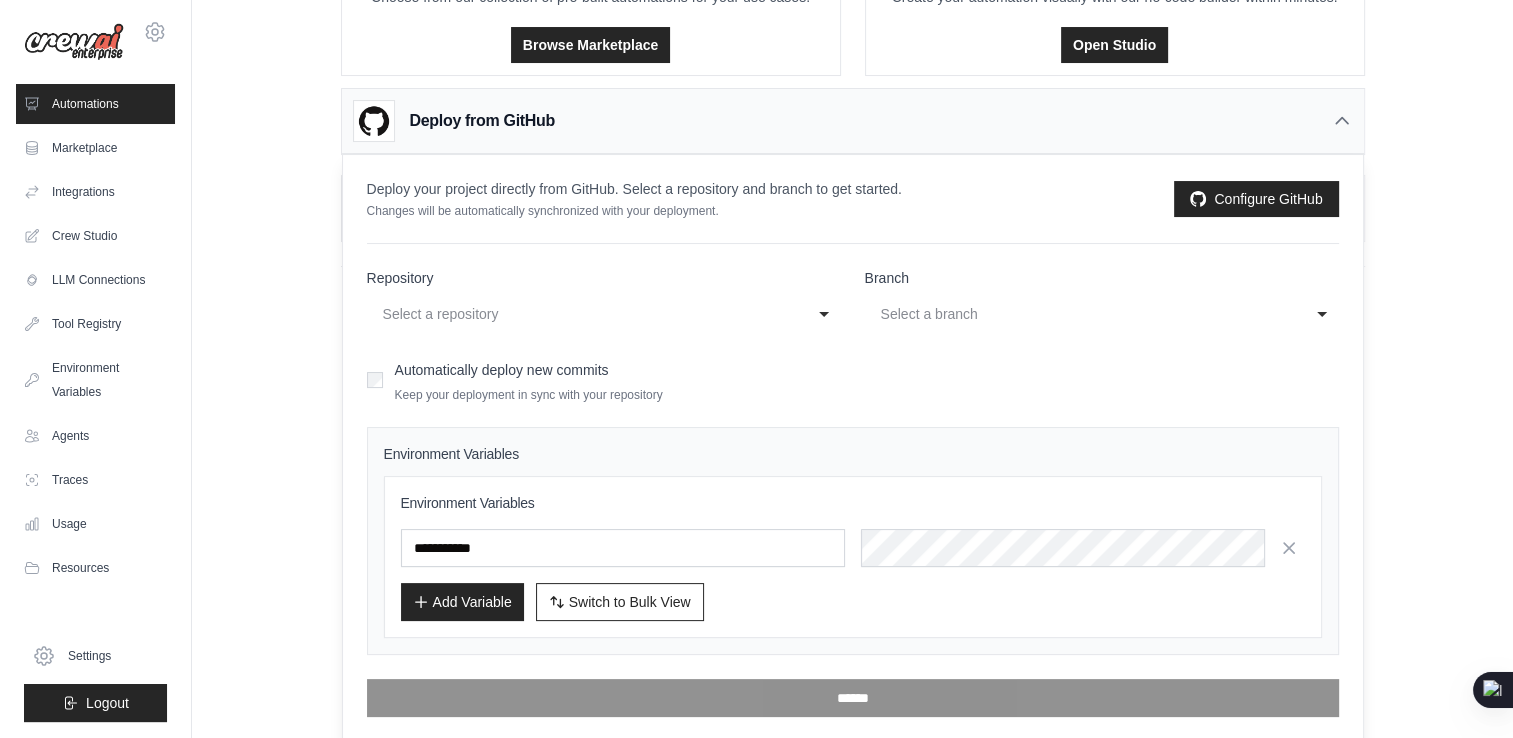click on "Select a repository" at bounding box center (584, 314) 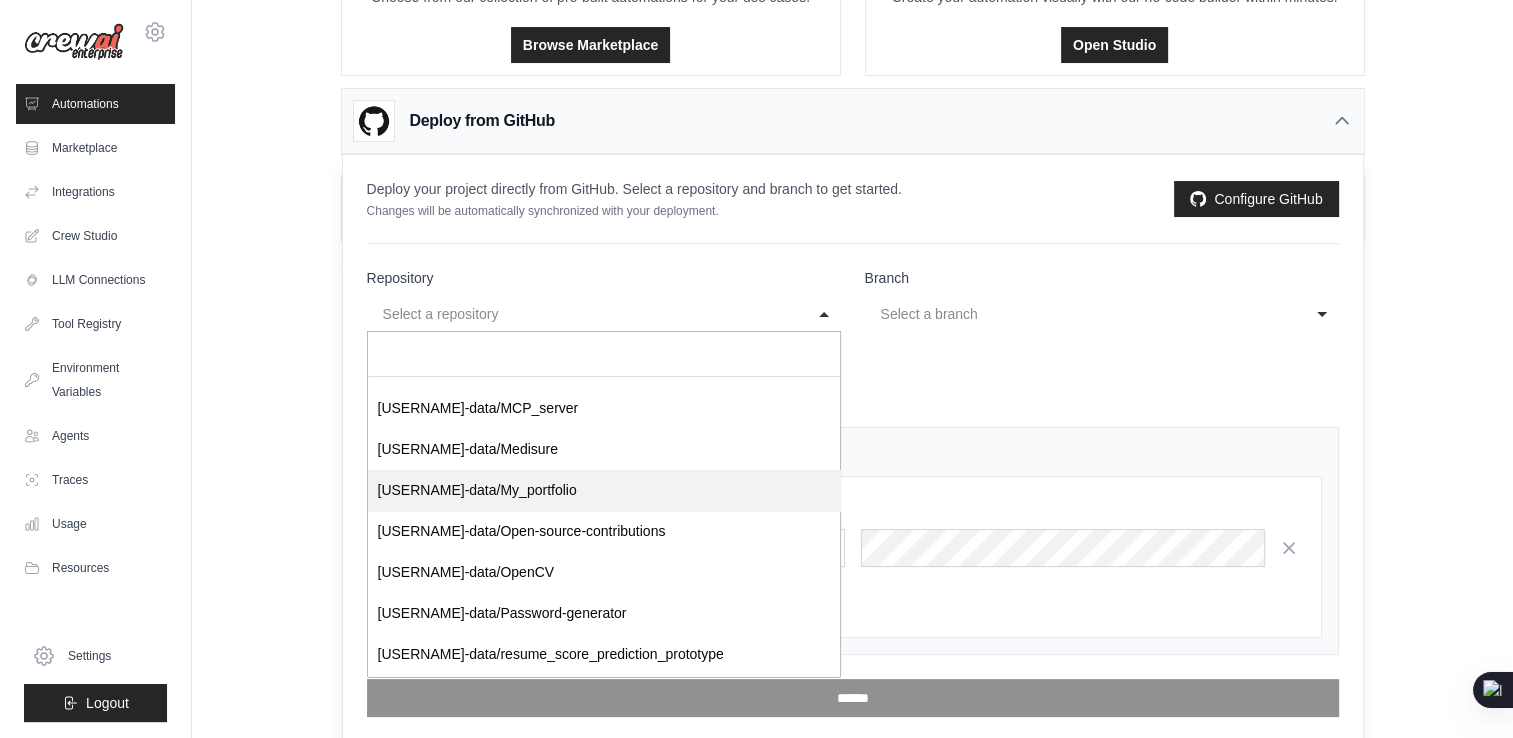 scroll, scrollTop: 443, scrollLeft: 0, axis: vertical 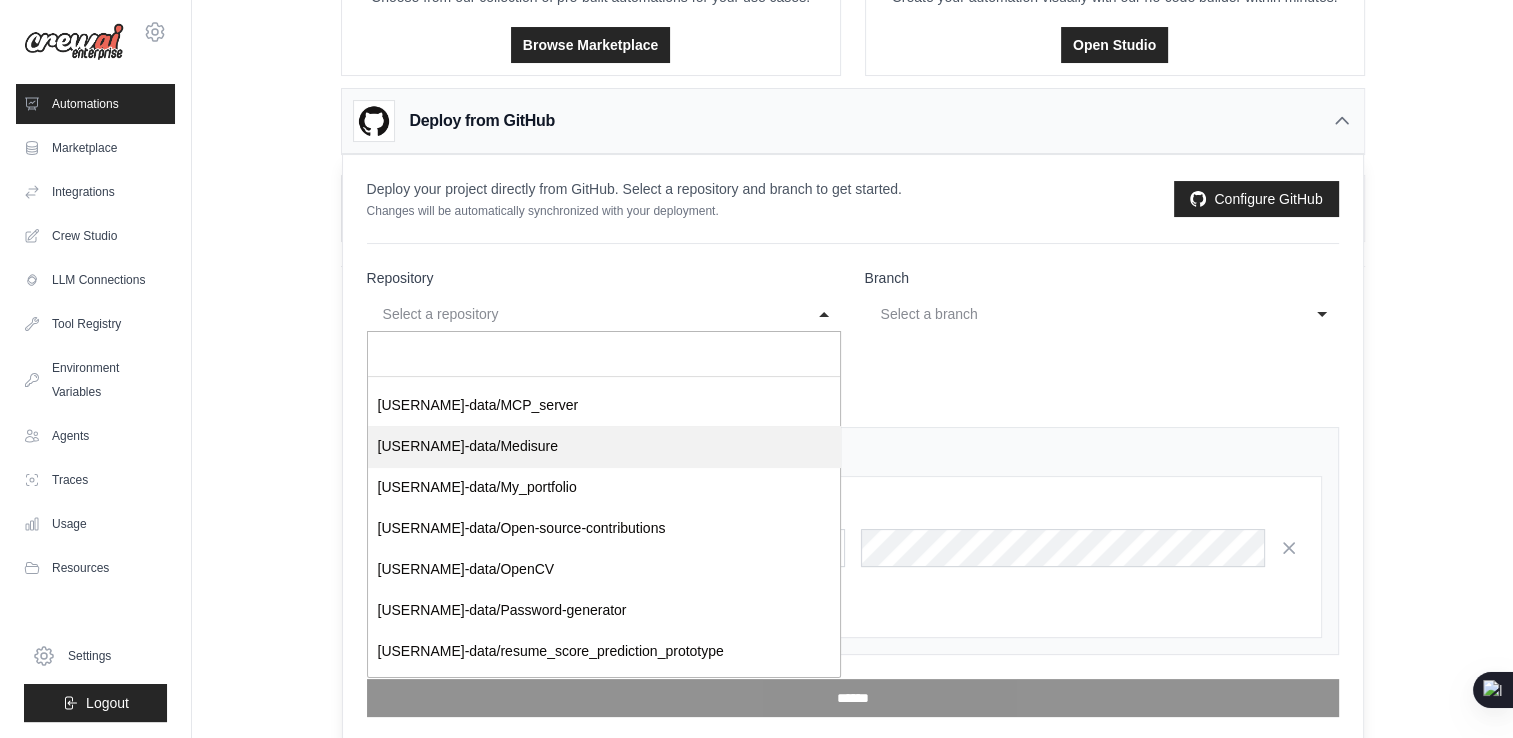 select on "**********" 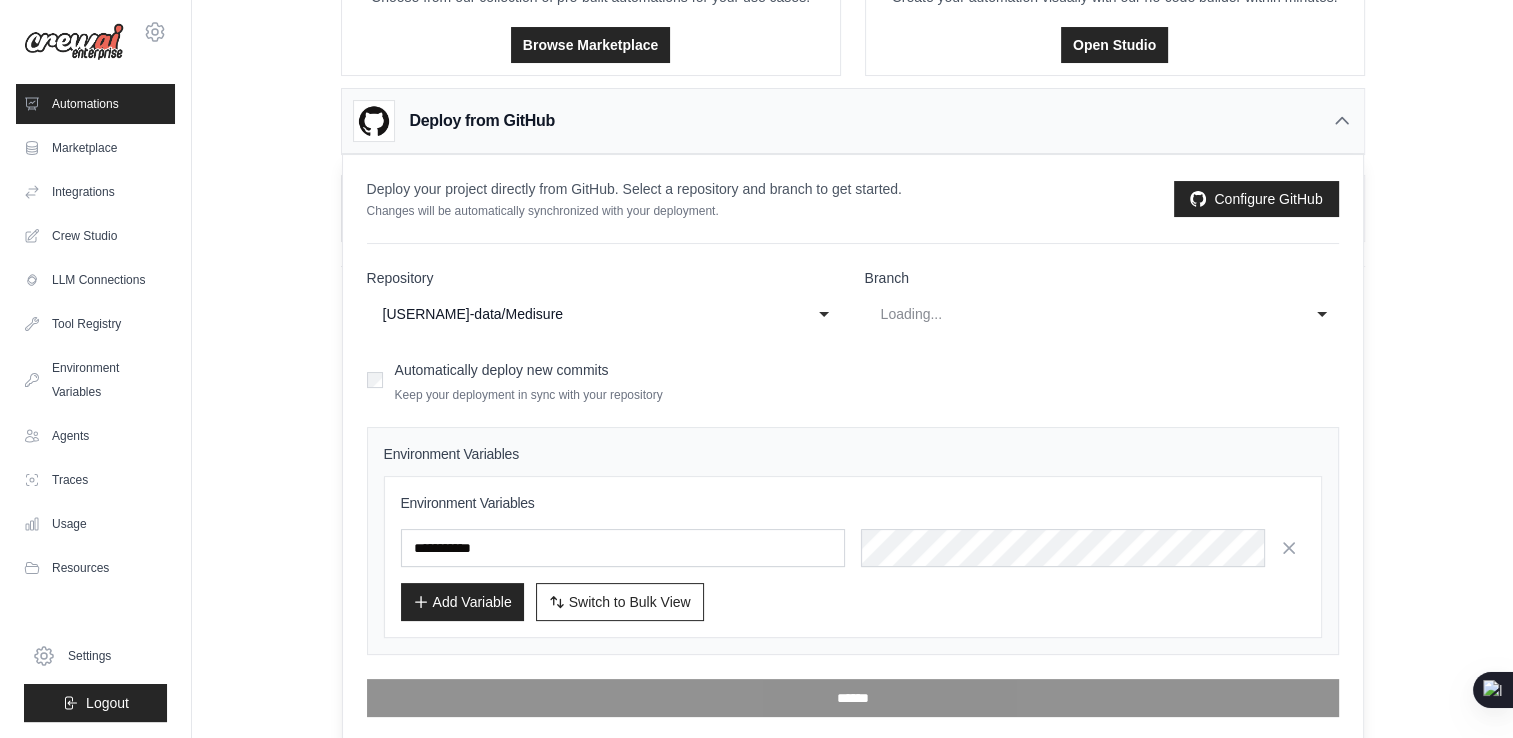 select on "****" 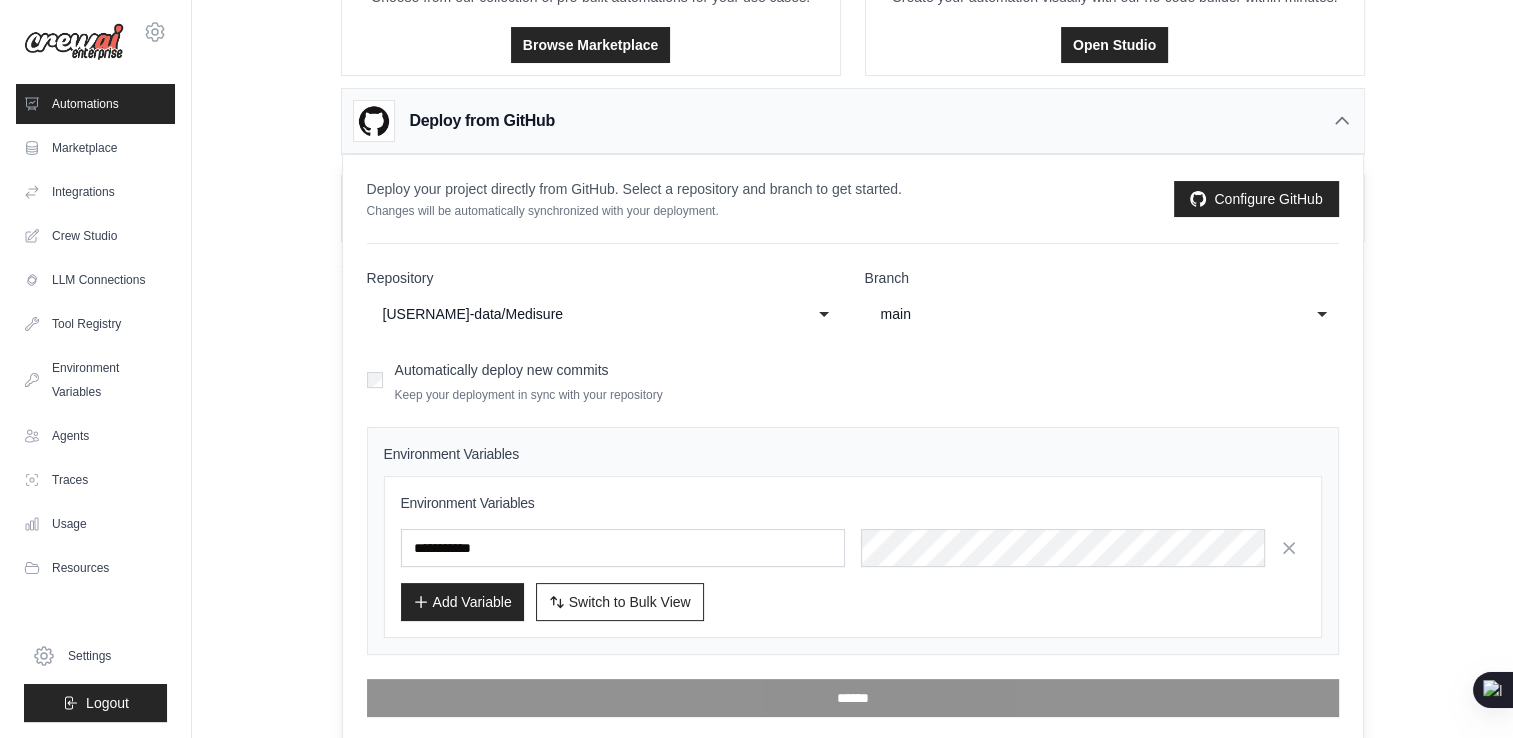 click on "main" 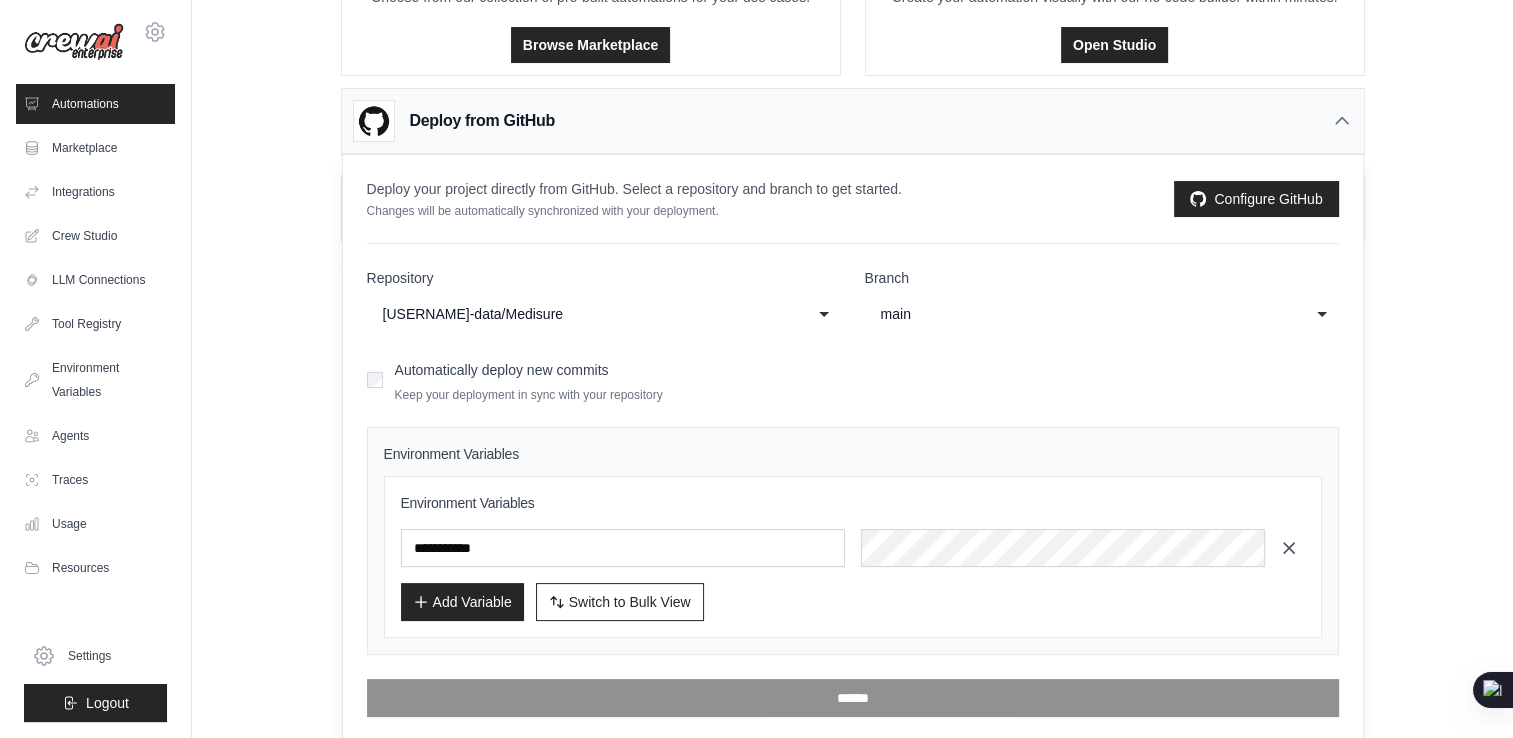 click 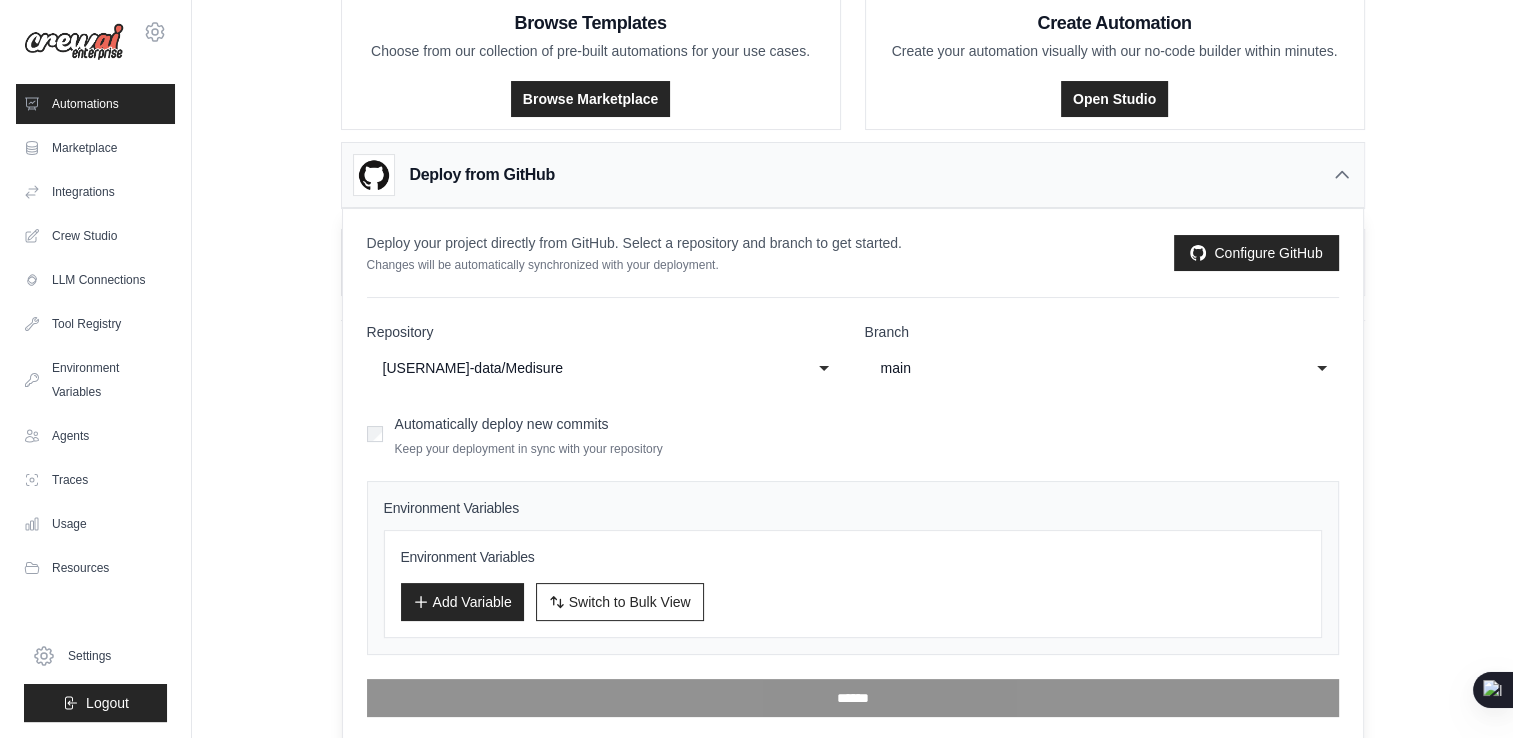 click on "Add Variable" at bounding box center [462, 602] 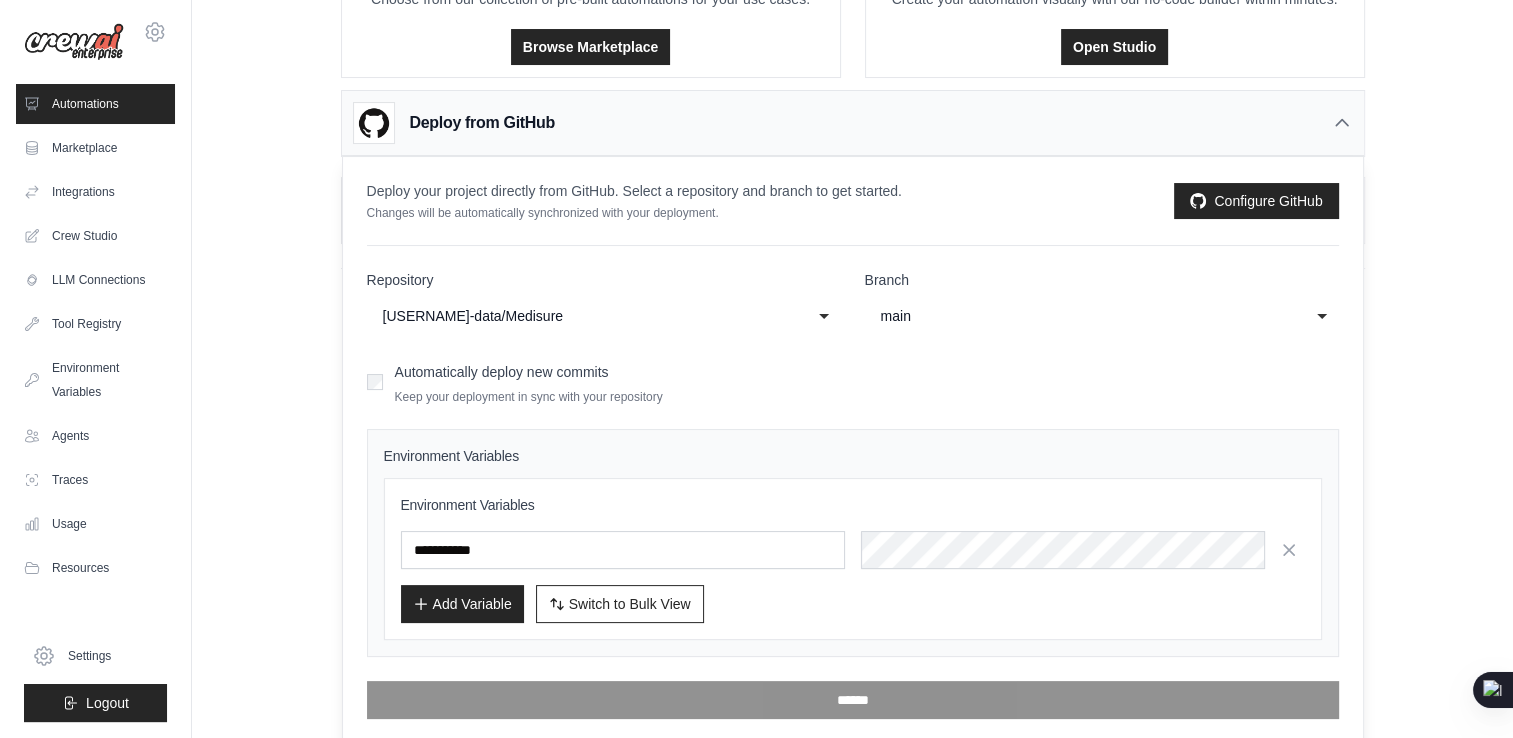 scroll, scrollTop: 234, scrollLeft: 0, axis: vertical 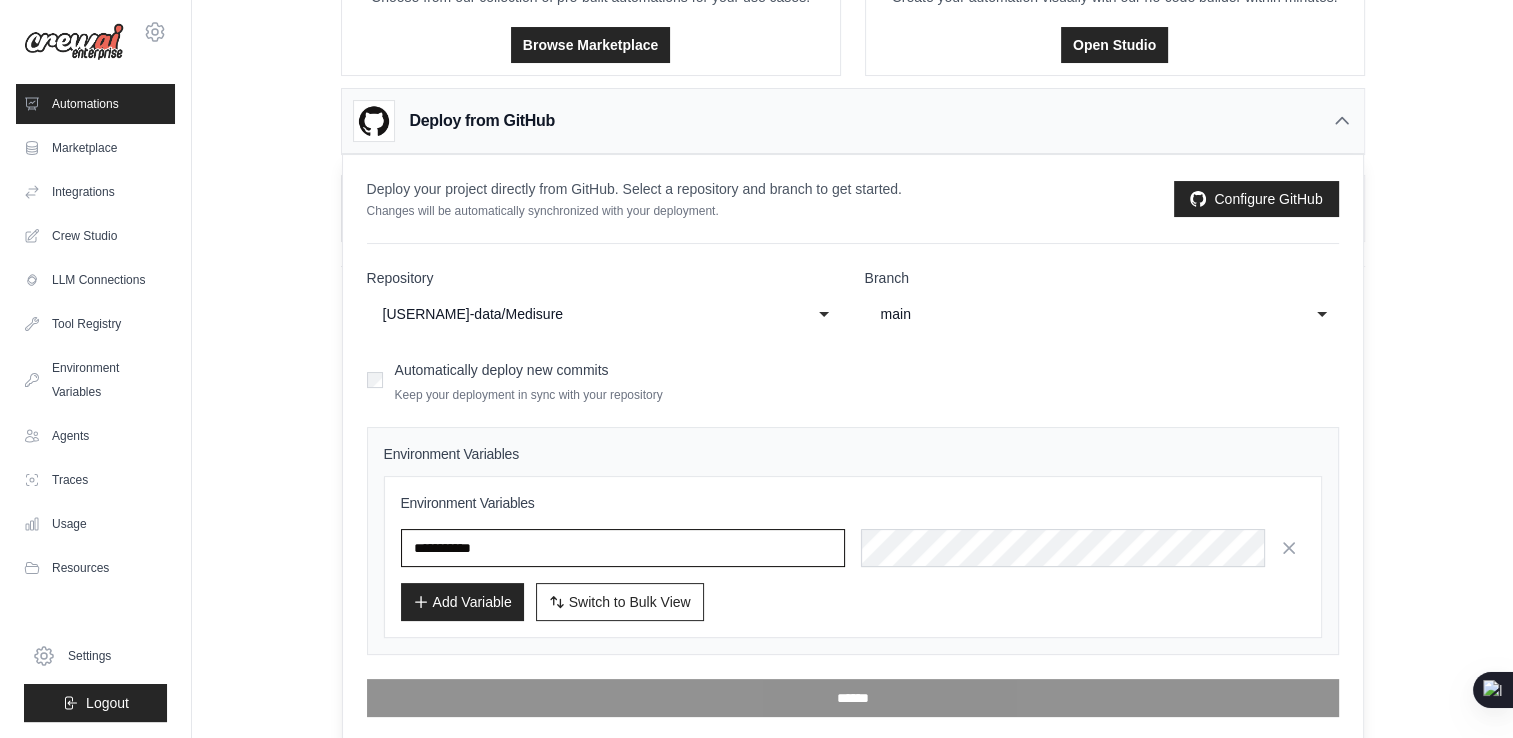 click at bounding box center (623, 548) 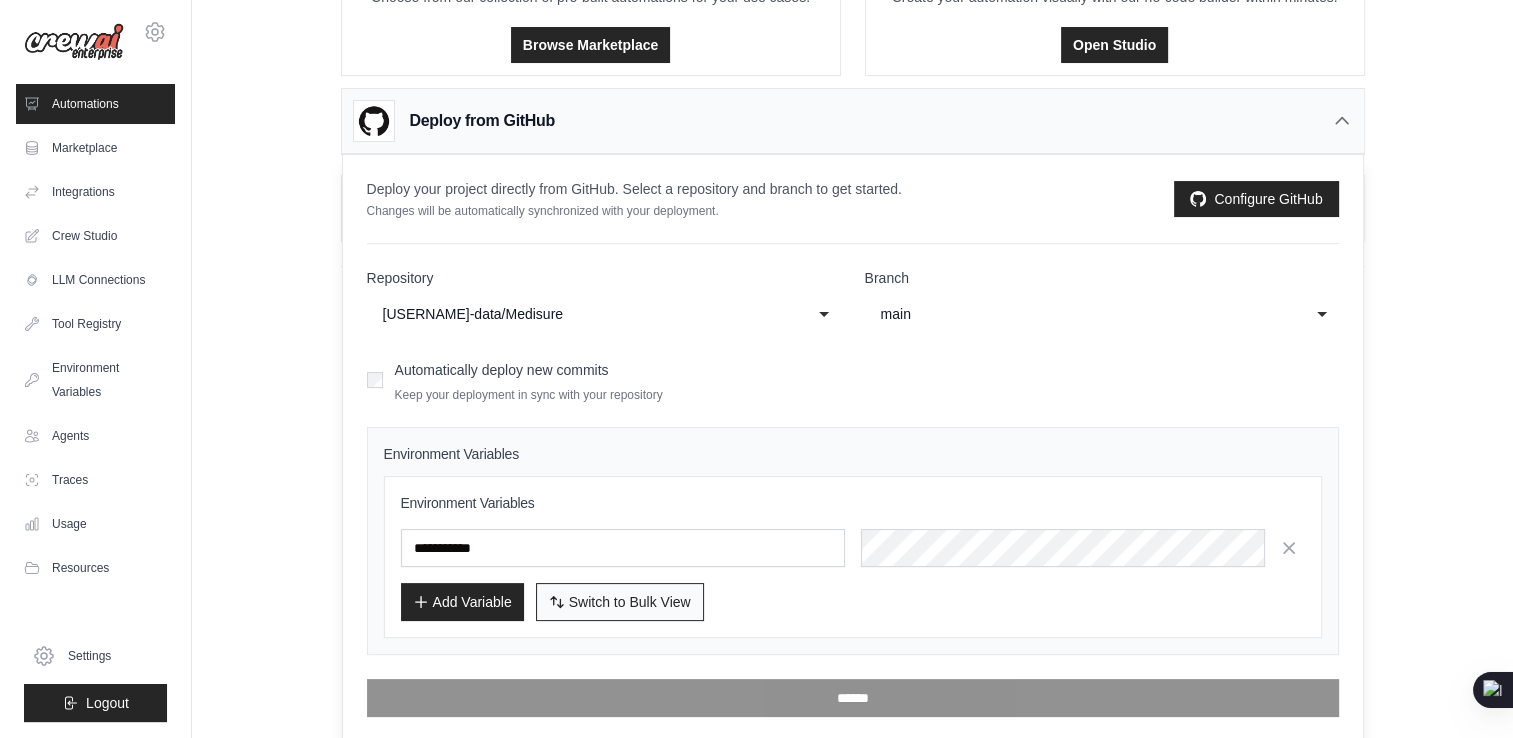 click on "Switch to Bulk View" at bounding box center [630, 602] 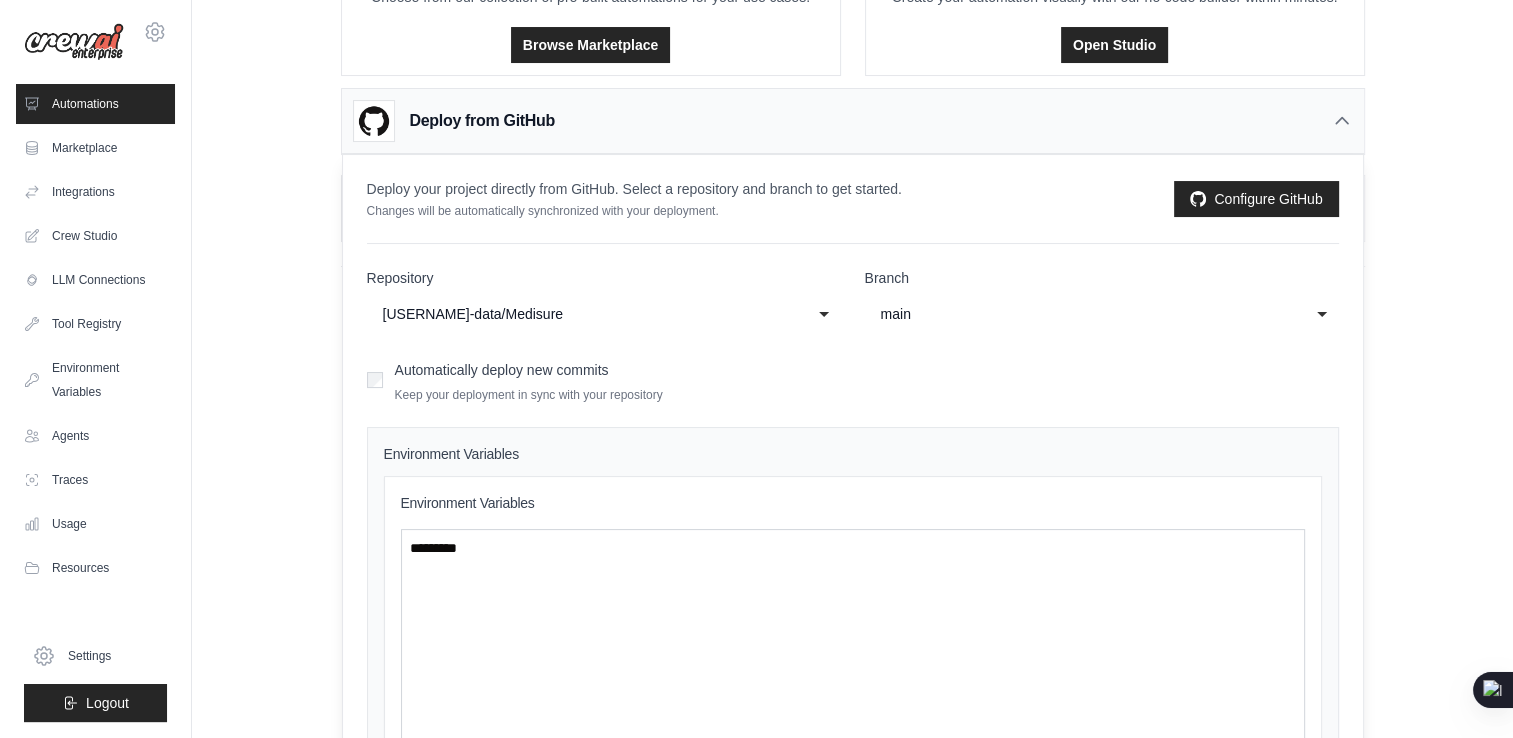 scroll, scrollTop: 422, scrollLeft: 0, axis: vertical 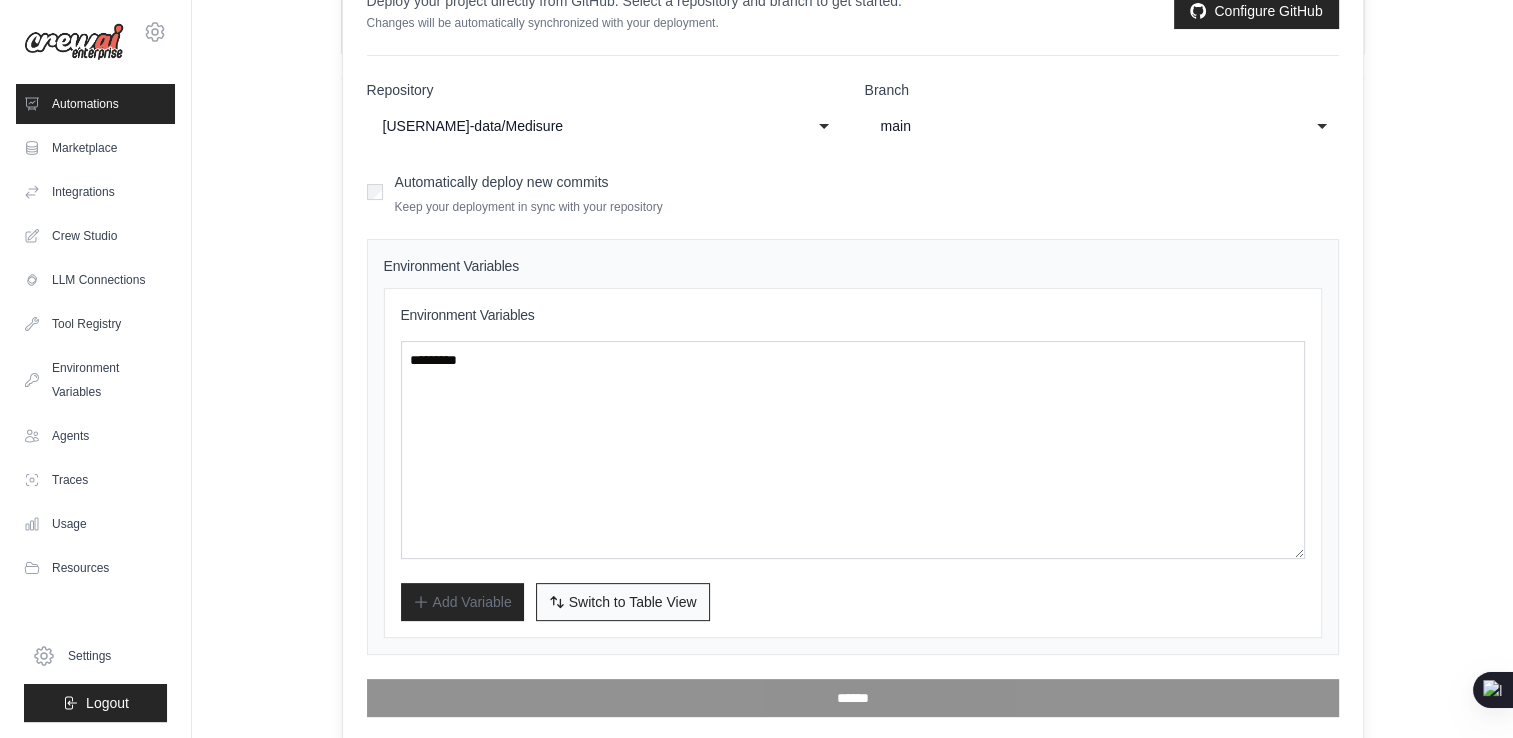 click on "Switch to Table View" at bounding box center (633, 602) 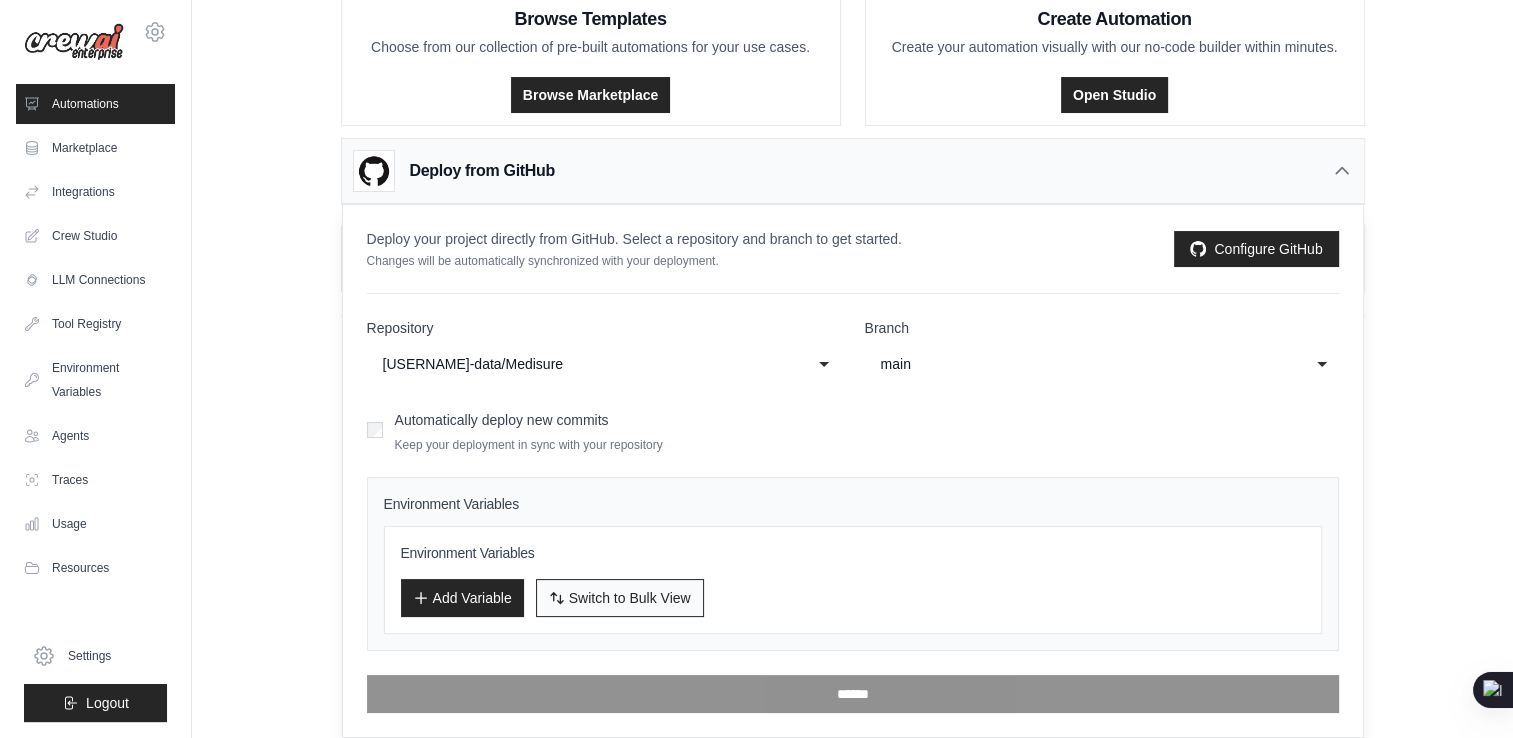 scroll, scrollTop: 180, scrollLeft: 0, axis: vertical 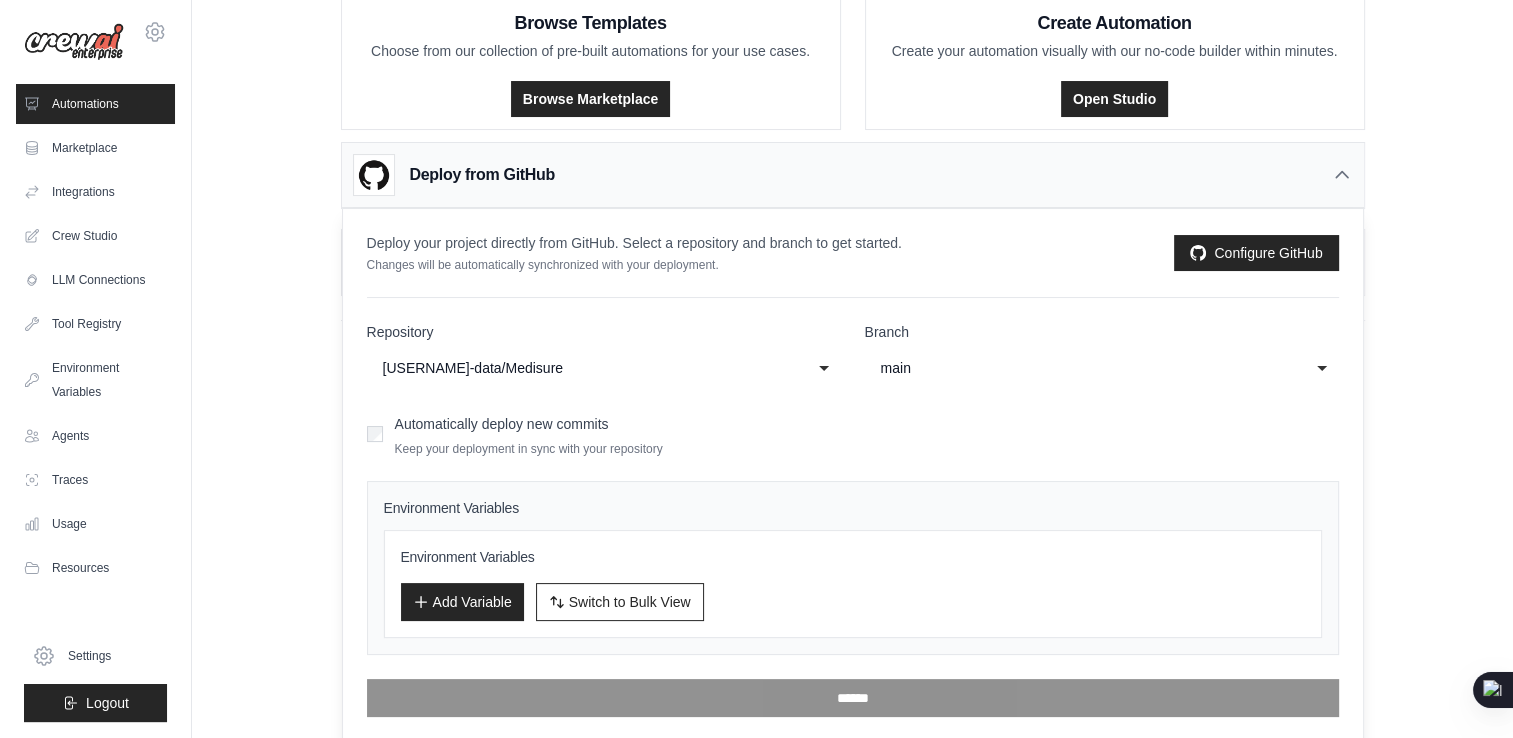 click on "Add Variable" at bounding box center (462, 602) 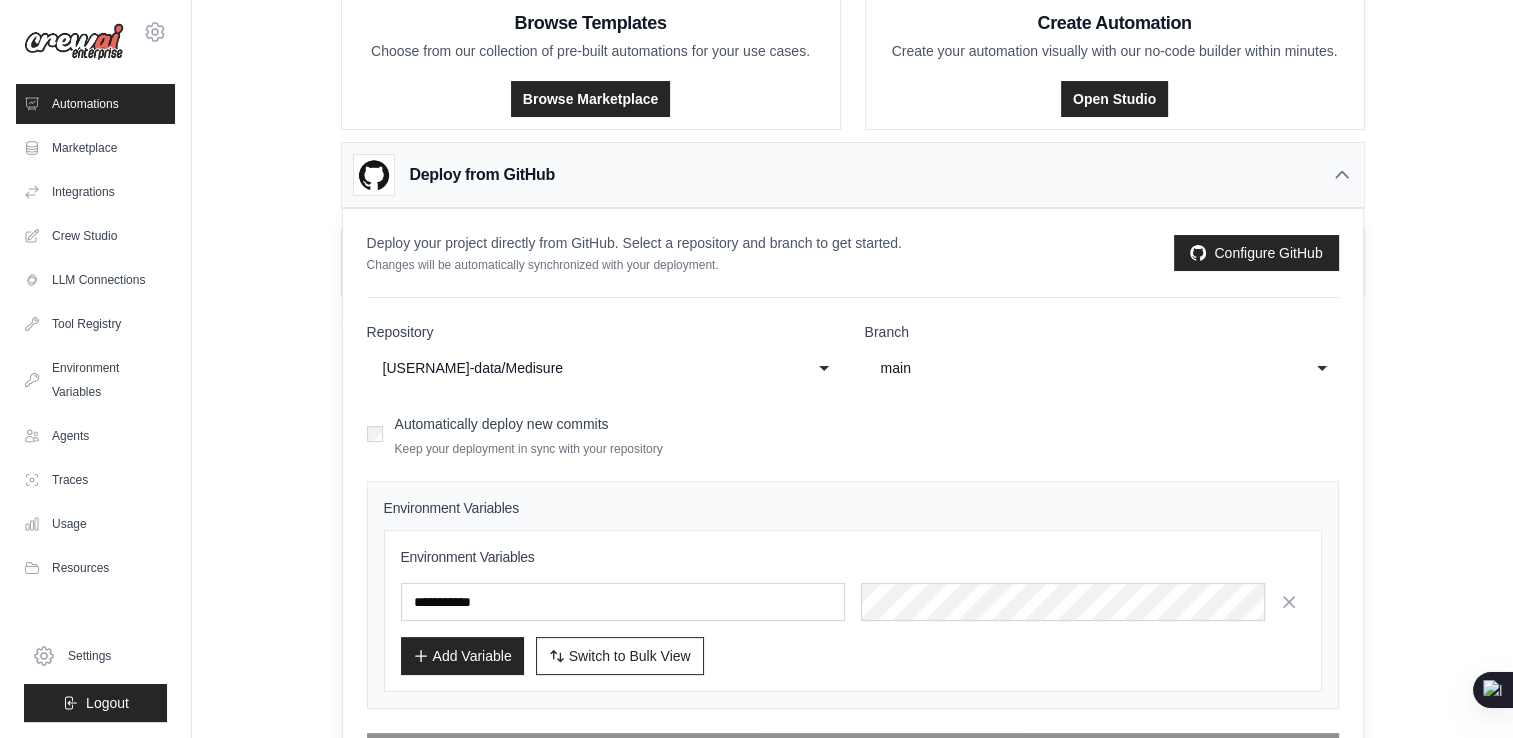 click at bounding box center [623, 602] 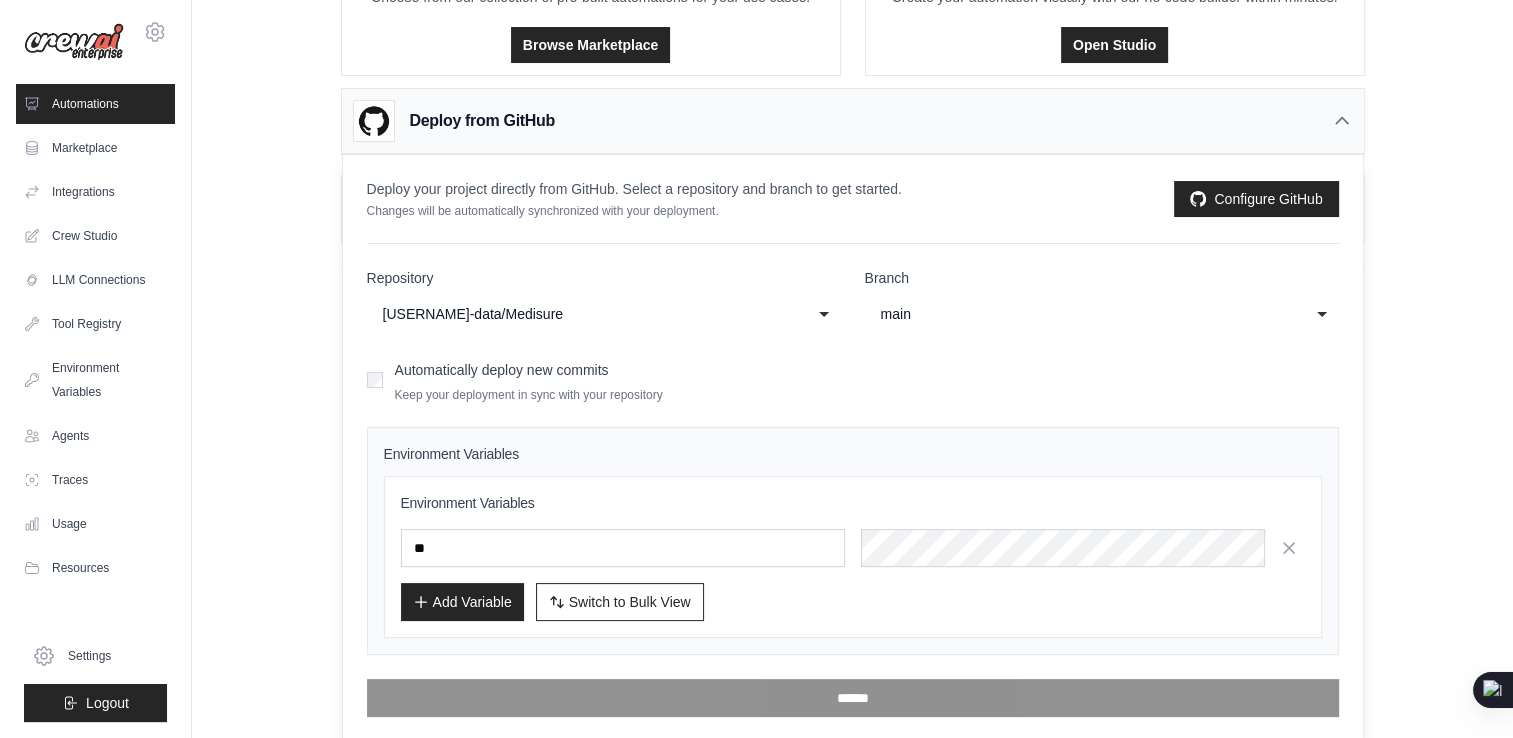 type on "*" 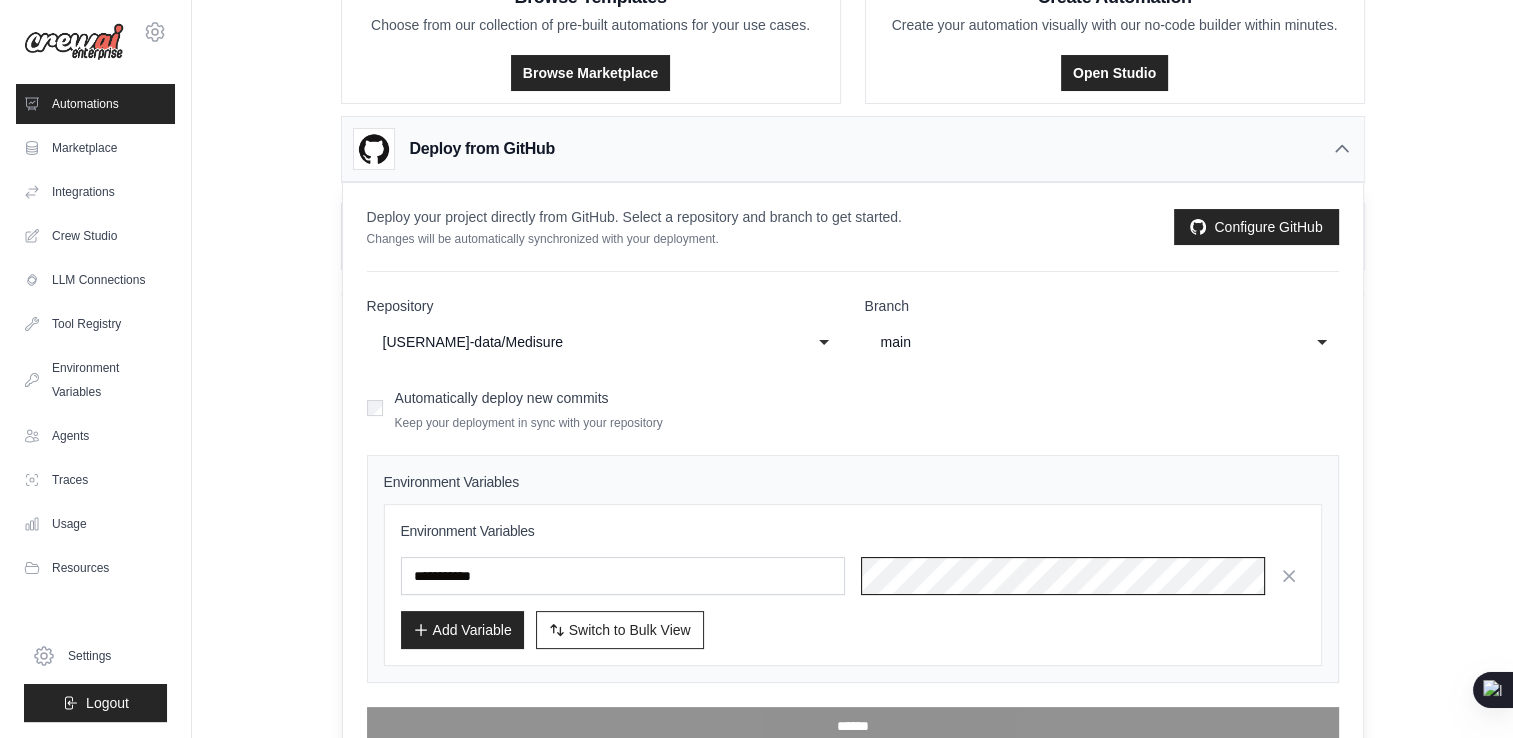 scroll, scrollTop: 204, scrollLeft: 0, axis: vertical 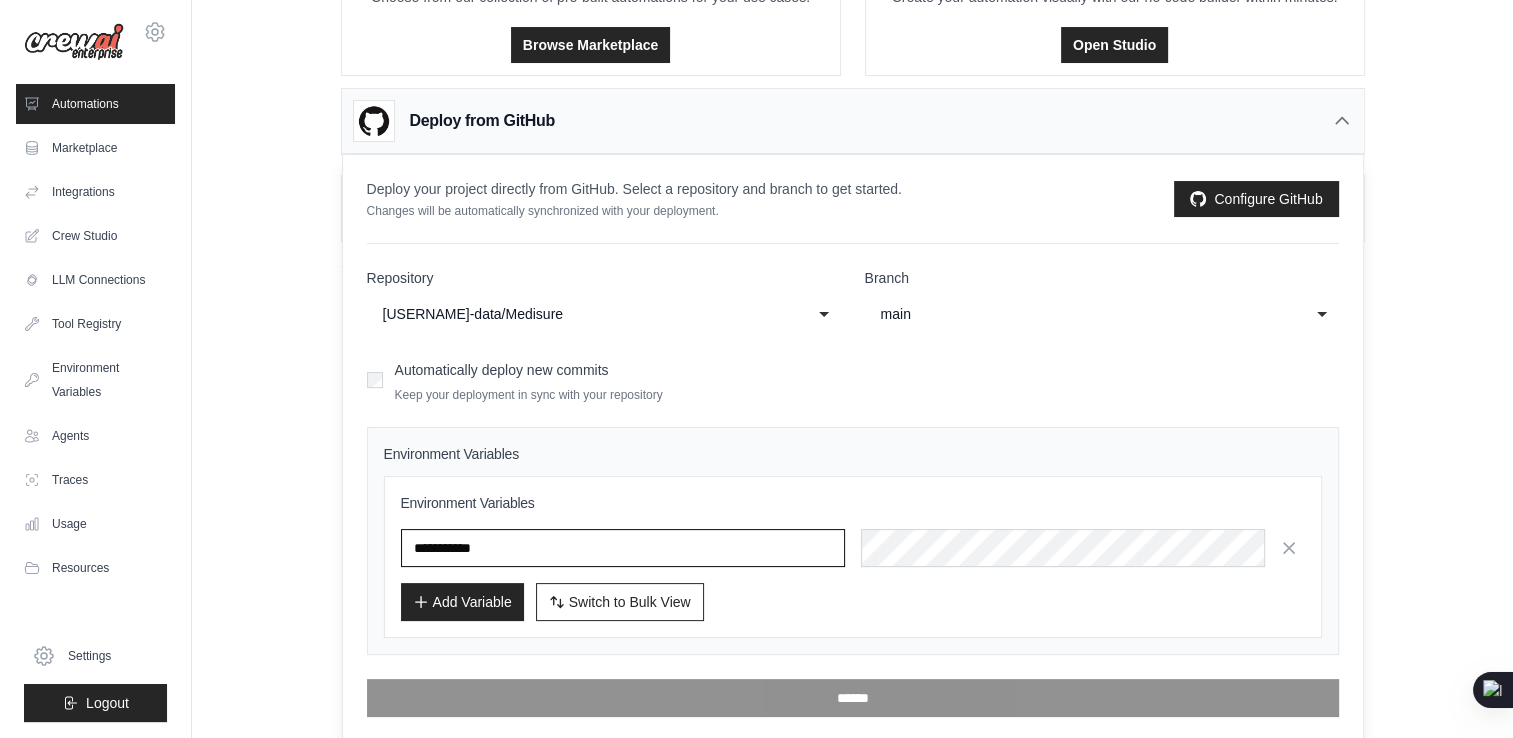 click at bounding box center [623, 548] 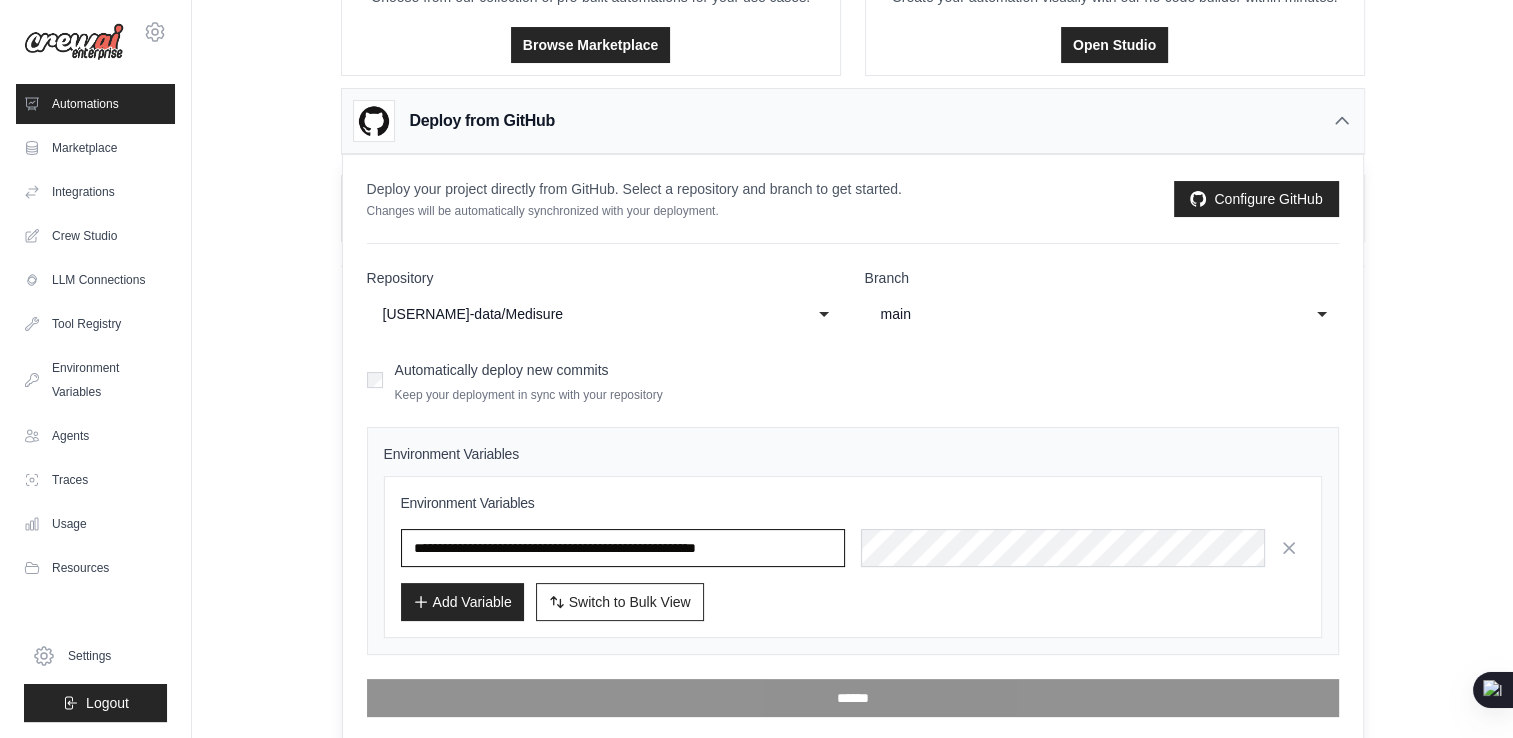 scroll, scrollTop: 0, scrollLeft: 12, axis: horizontal 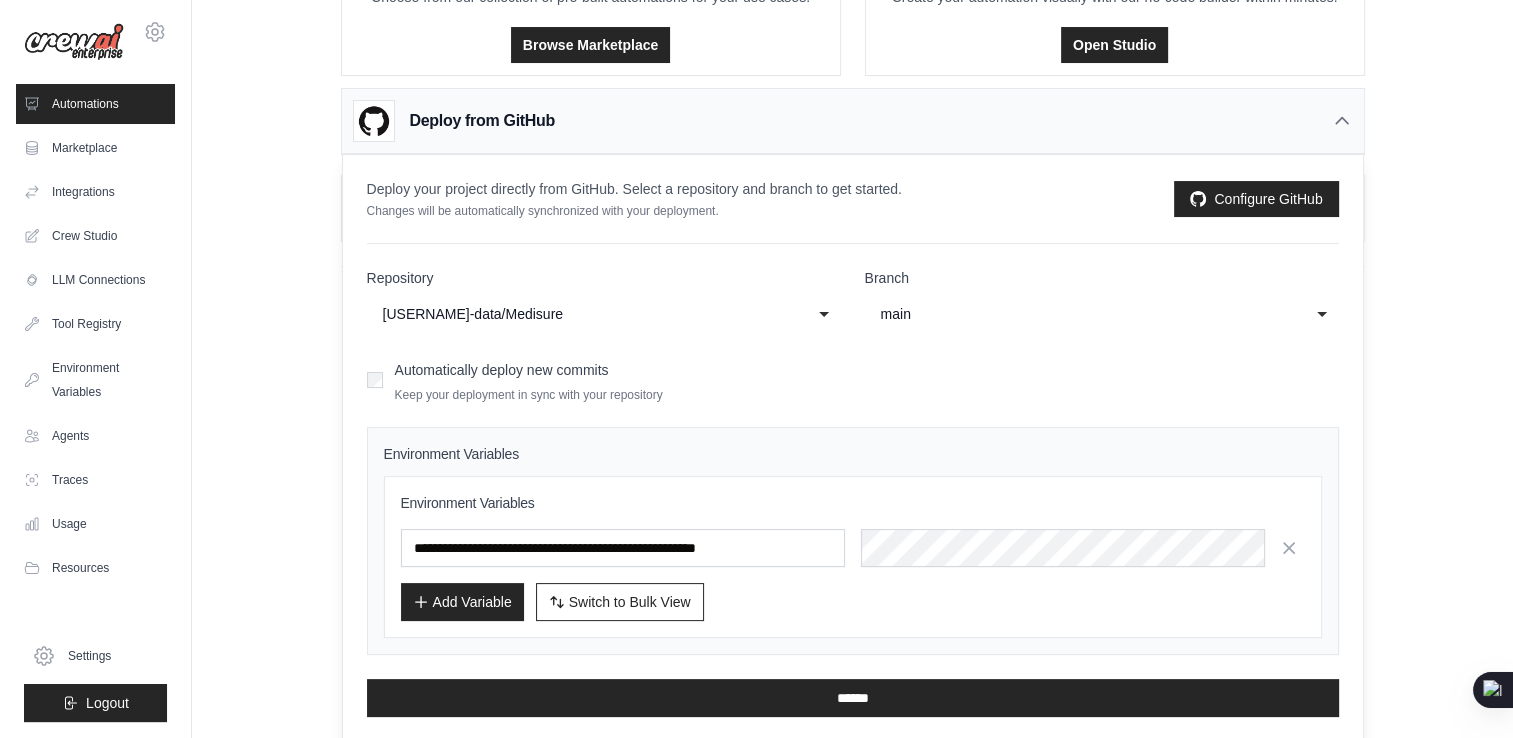 click on "Add Variable" at bounding box center (462, 602) 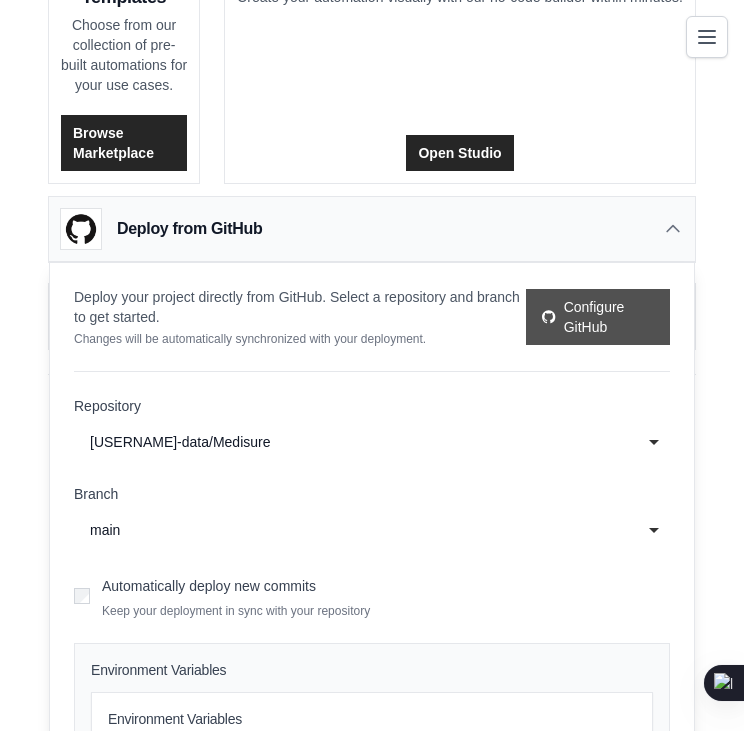 scroll, scrollTop: 507, scrollLeft: 0, axis: vertical 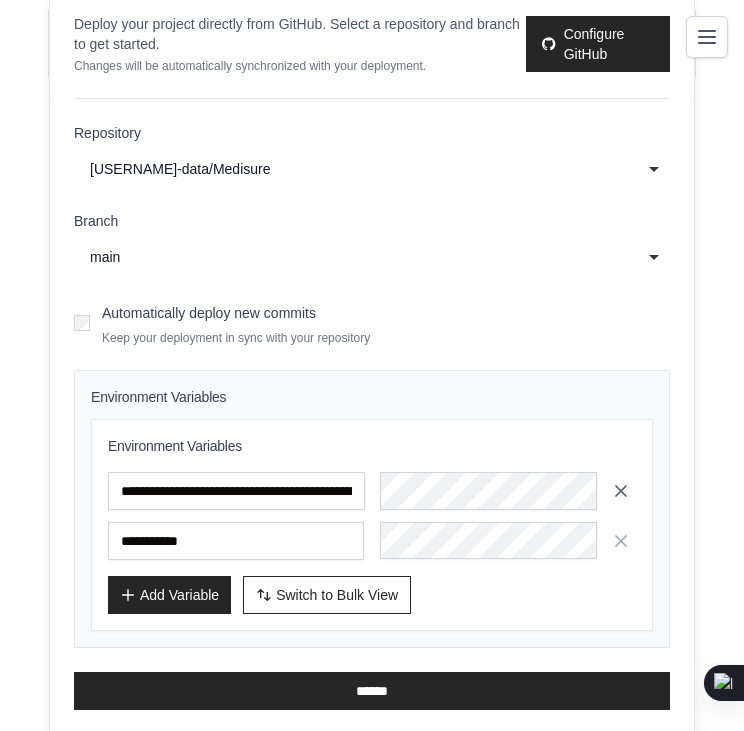 click 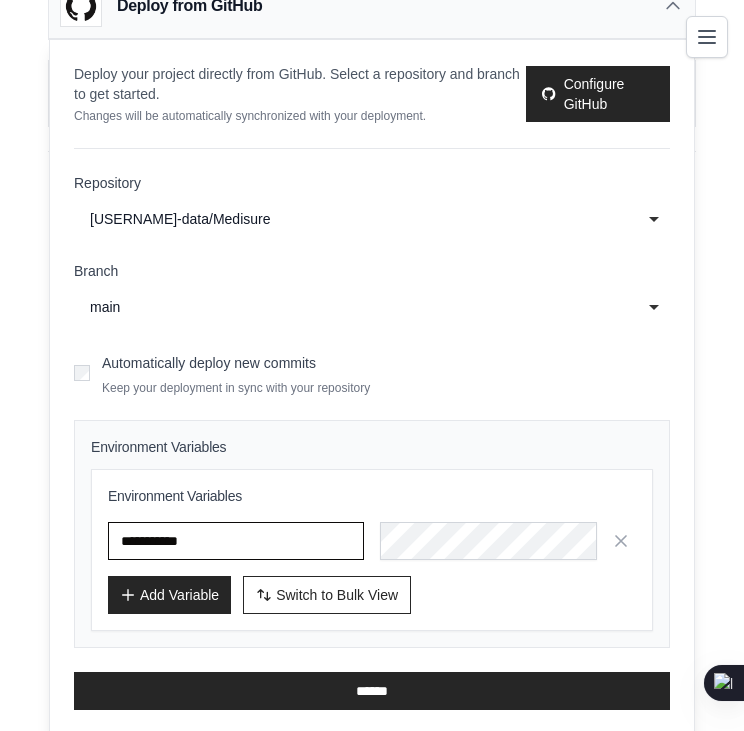 click at bounding box center (236, 541) 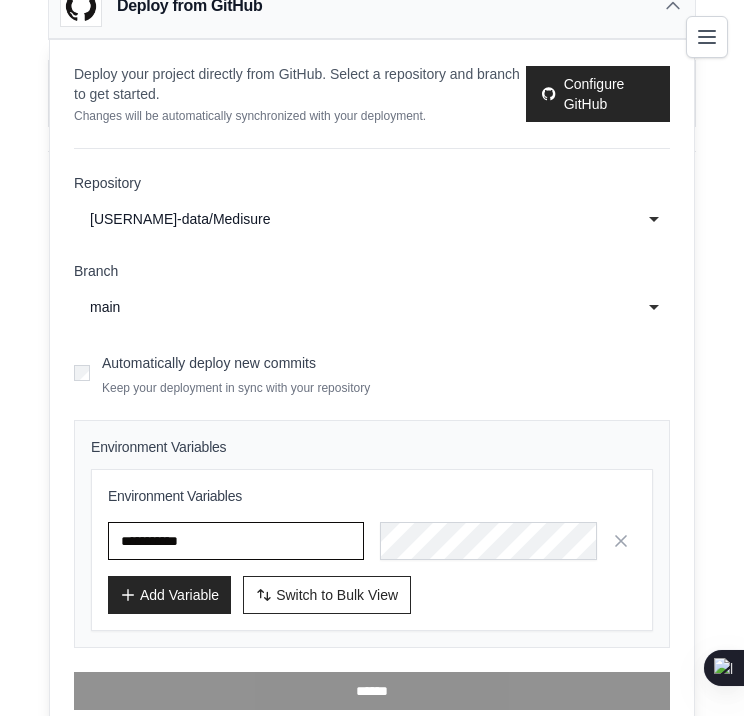 click on "**********" at bounding box center (236, 541) 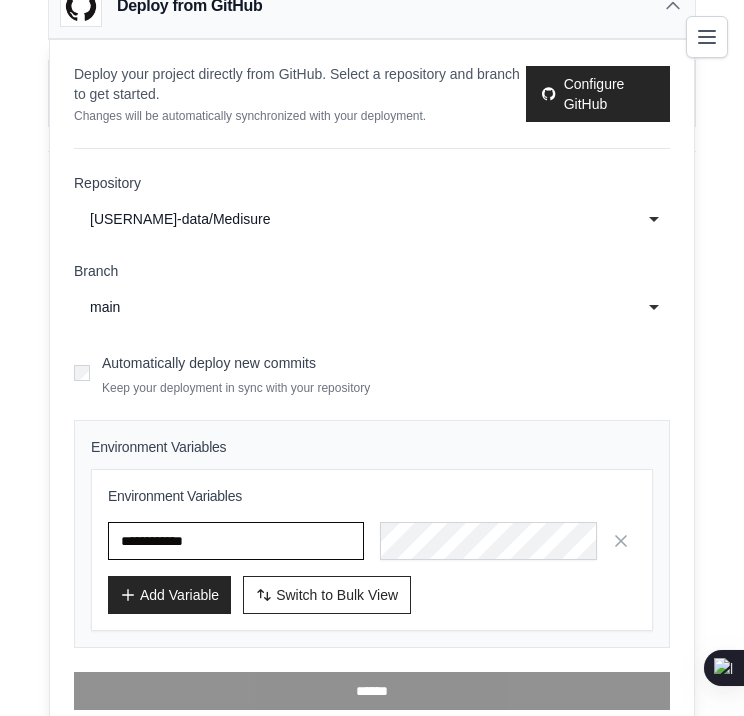 type on "**********" 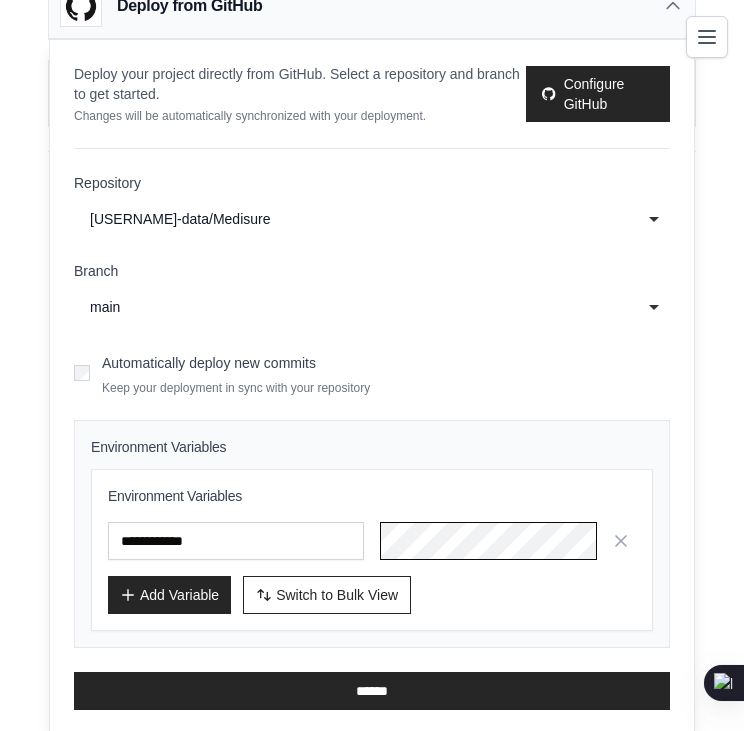 scroll, scrollTop: 0, scrollLeft: 0, axis: both 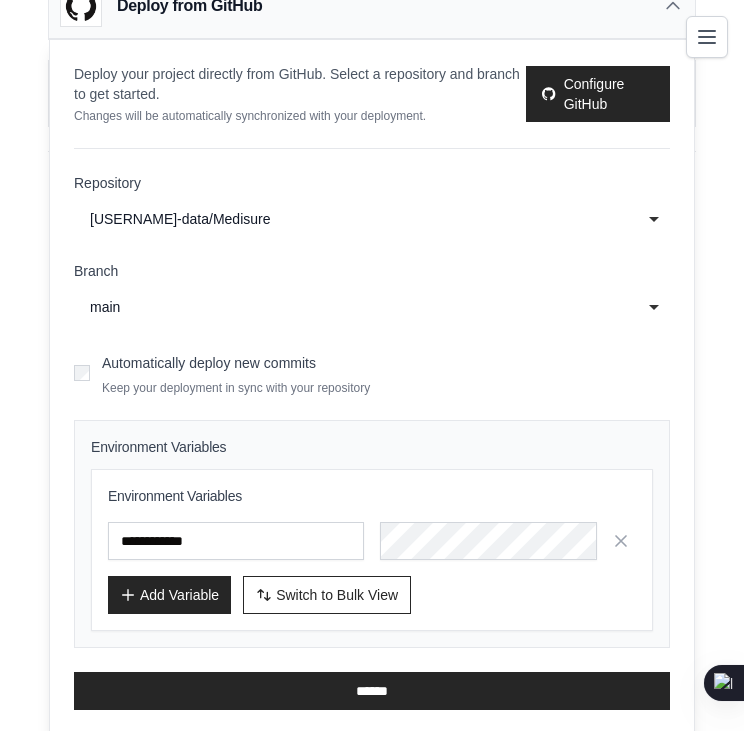 click on "Add Variable" at bounding box center (169, 595) 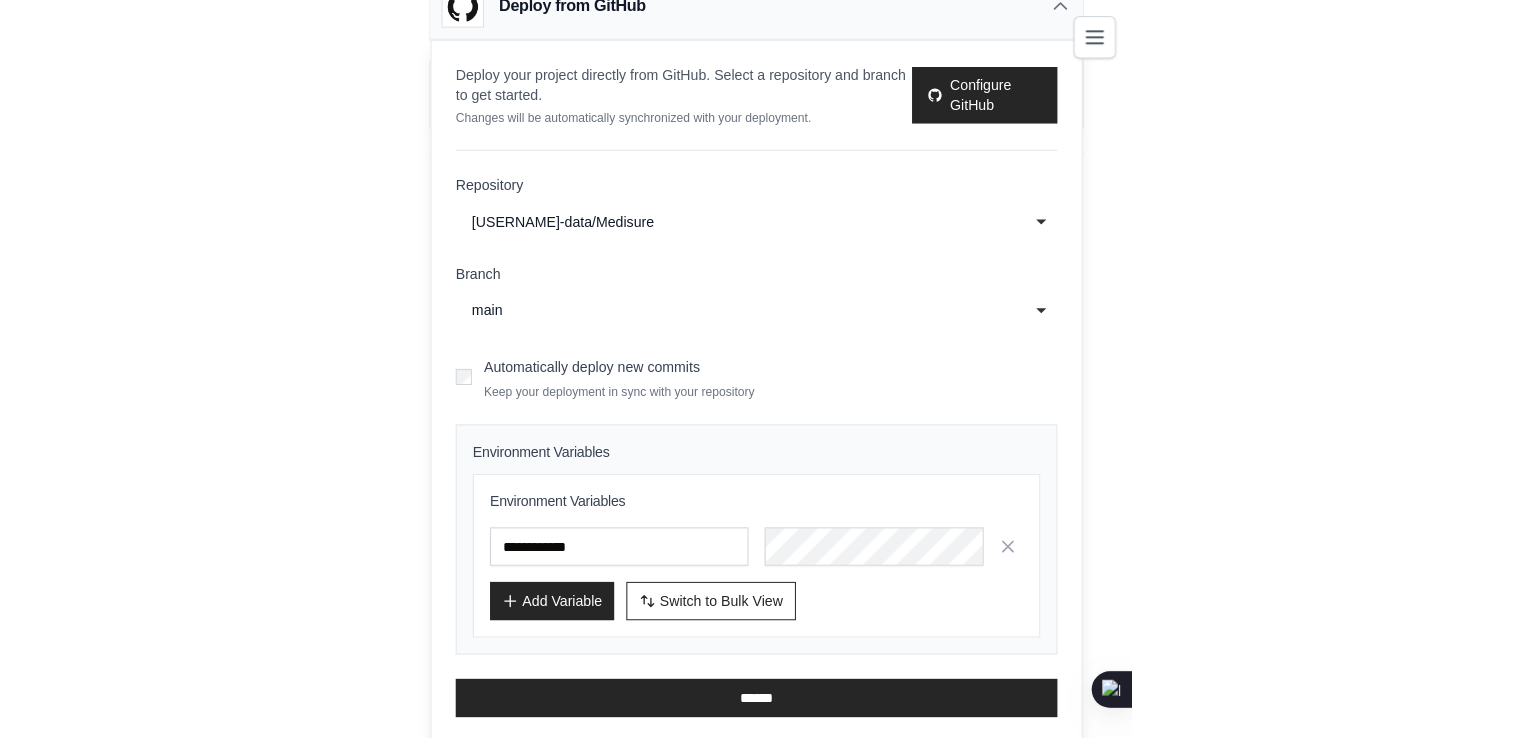 scroll, scrollTop: 234, scrollLeft: 0, axis: vertical 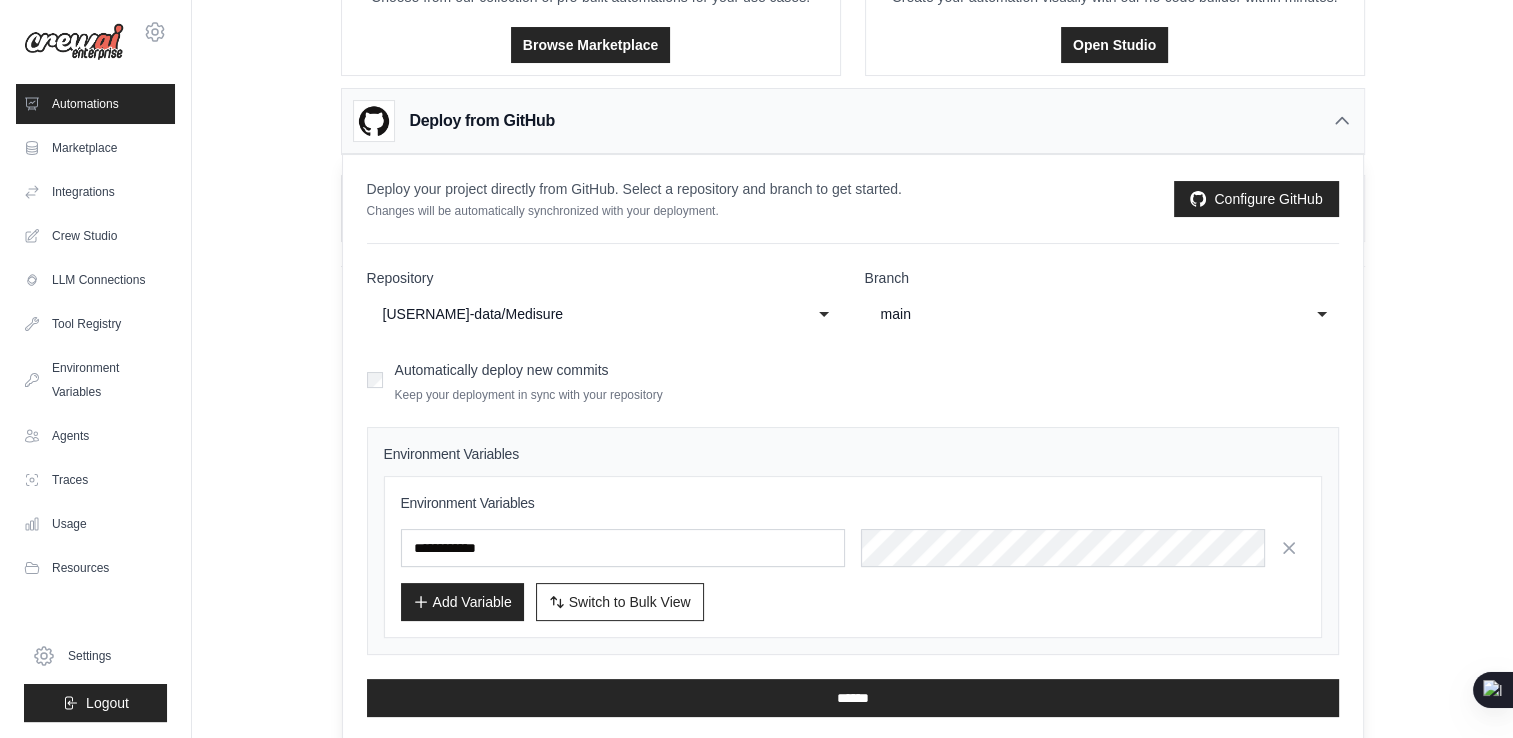 click on "Add Variable" at bounding box center (462, 602) 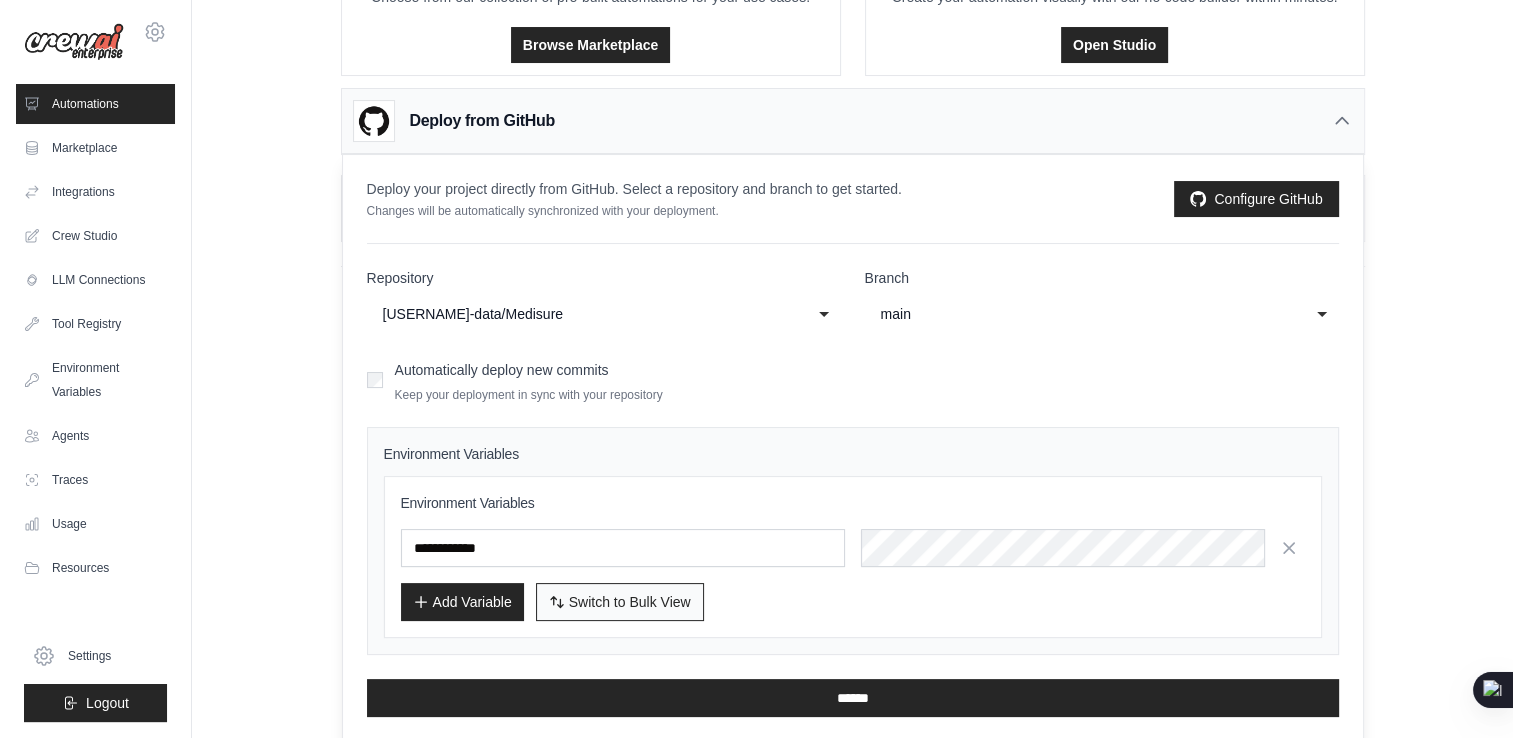 click on "Switch to Bulk View
Switch to Table View" at bounding box center (620, 602) 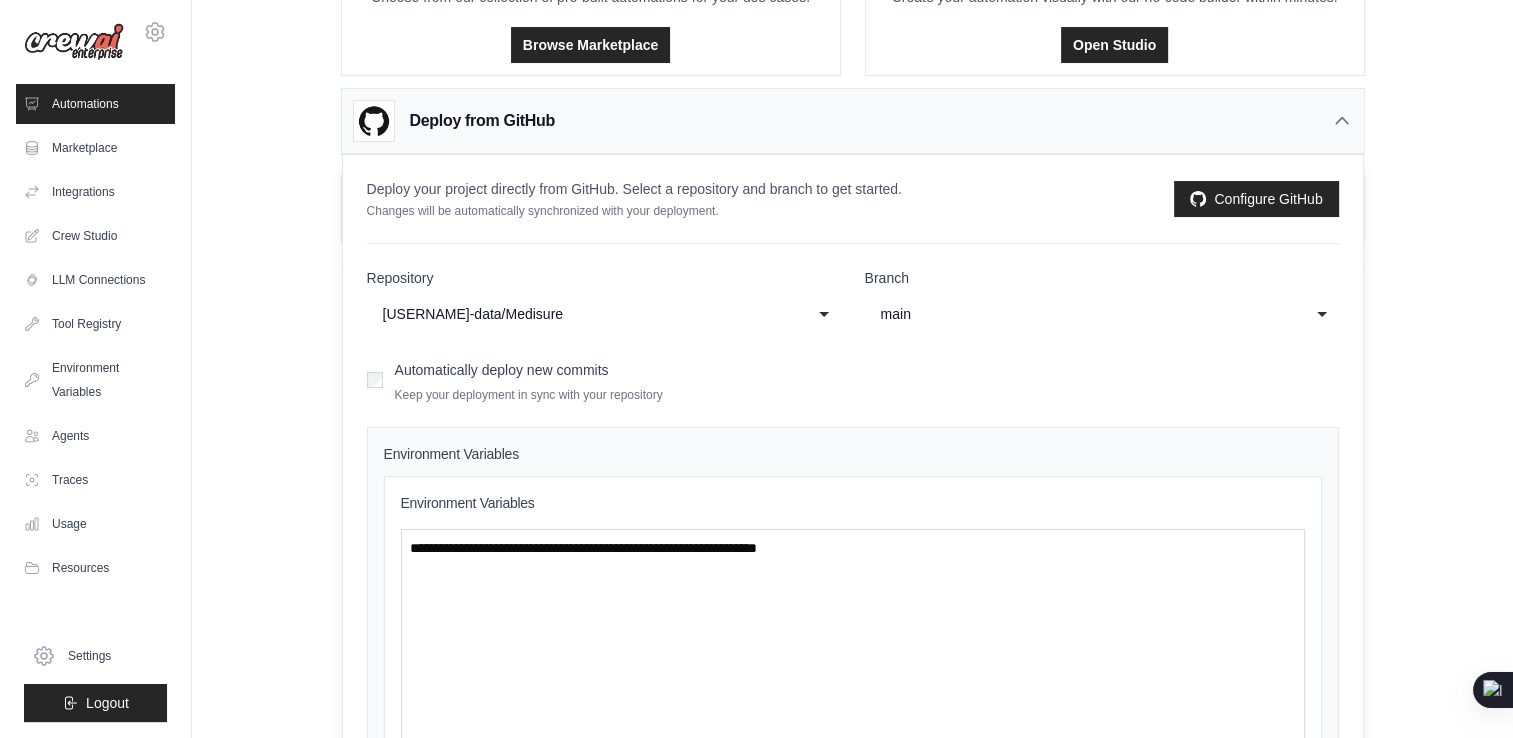 scroll, scrollTop: 422, scrollLeft: 0, axis: vertical 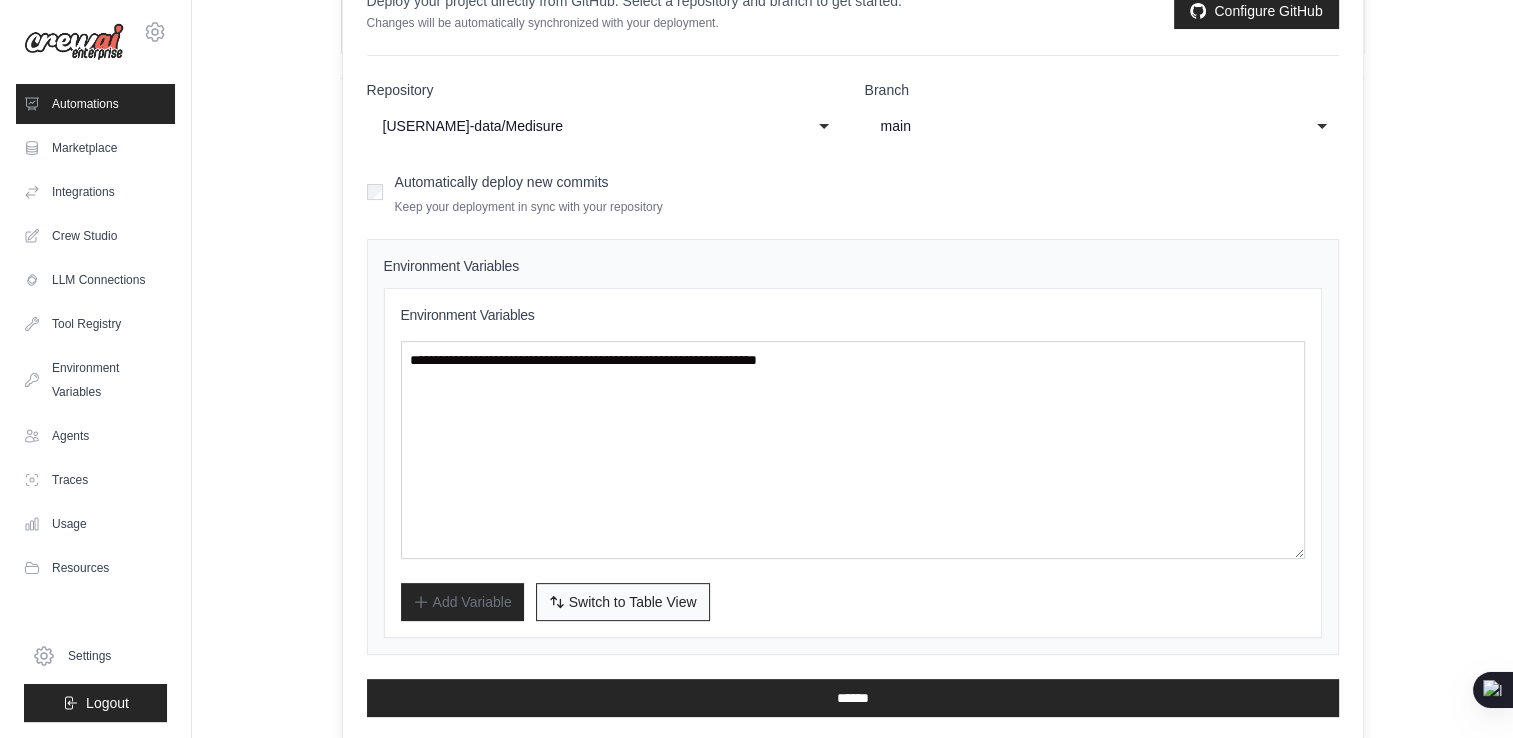 click on "Switch to Bulk View
Switch to Table View" at bounding box center [623, 602] 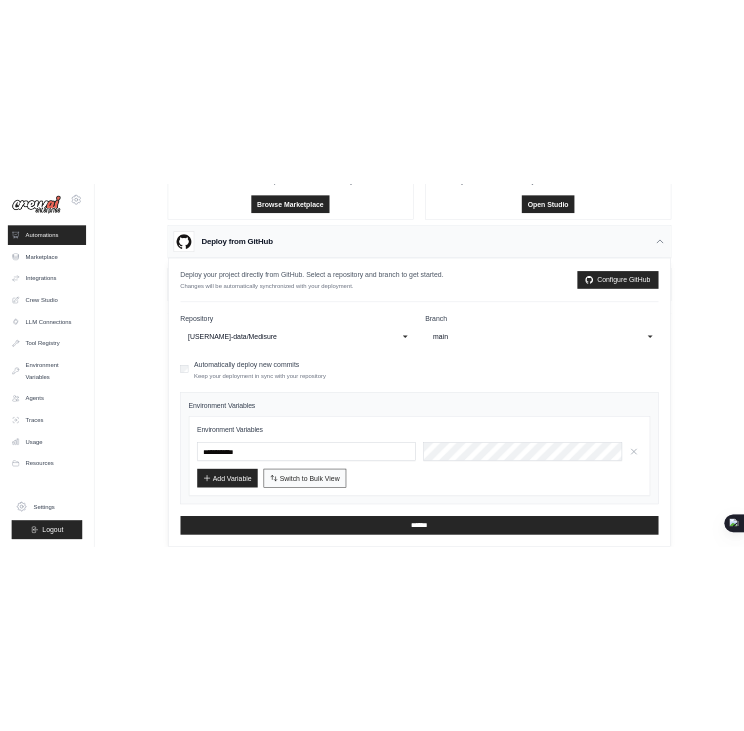 scroll, scrollTop: 234, scrollLeft: 0, axis: vertical 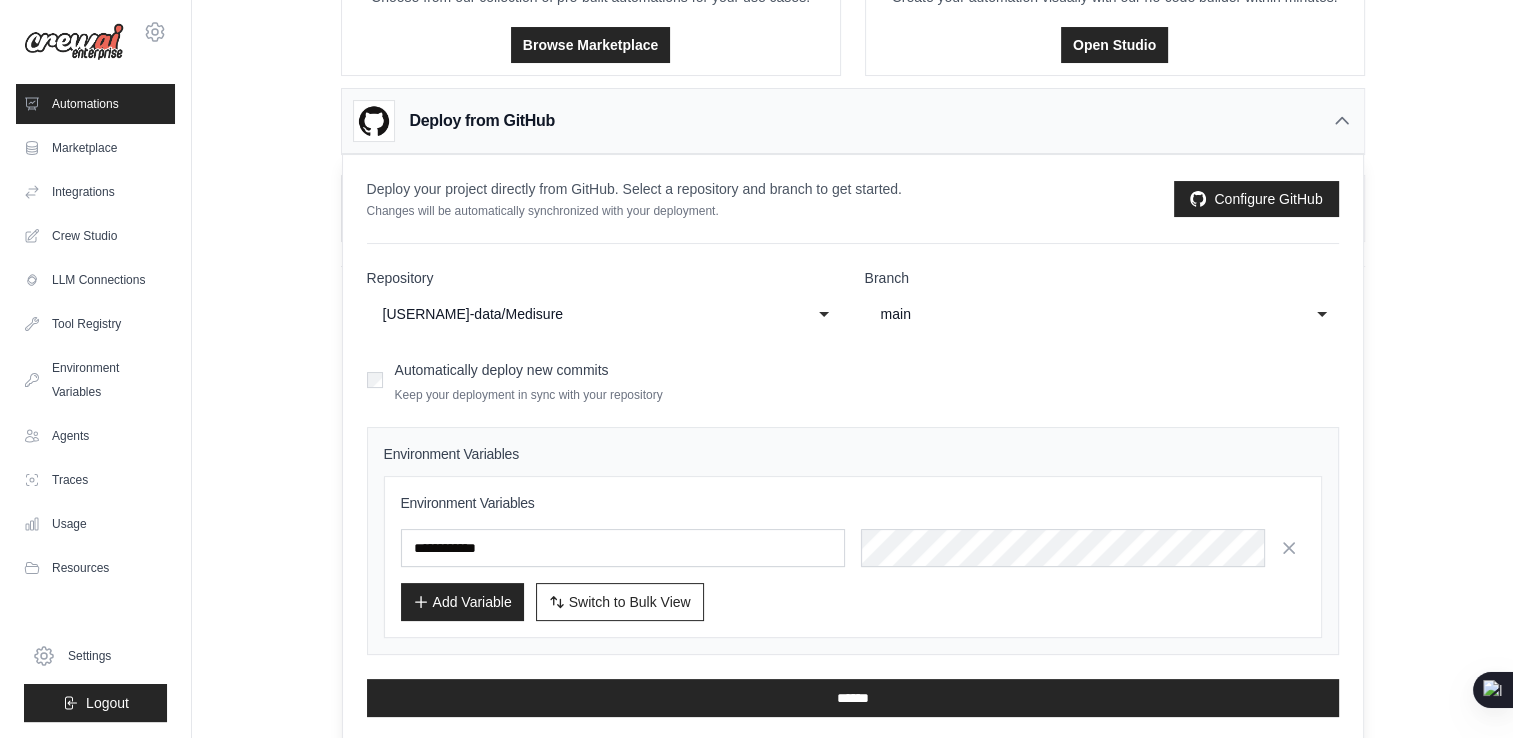 click on "Add Variable" at bounding box center (462, 602) 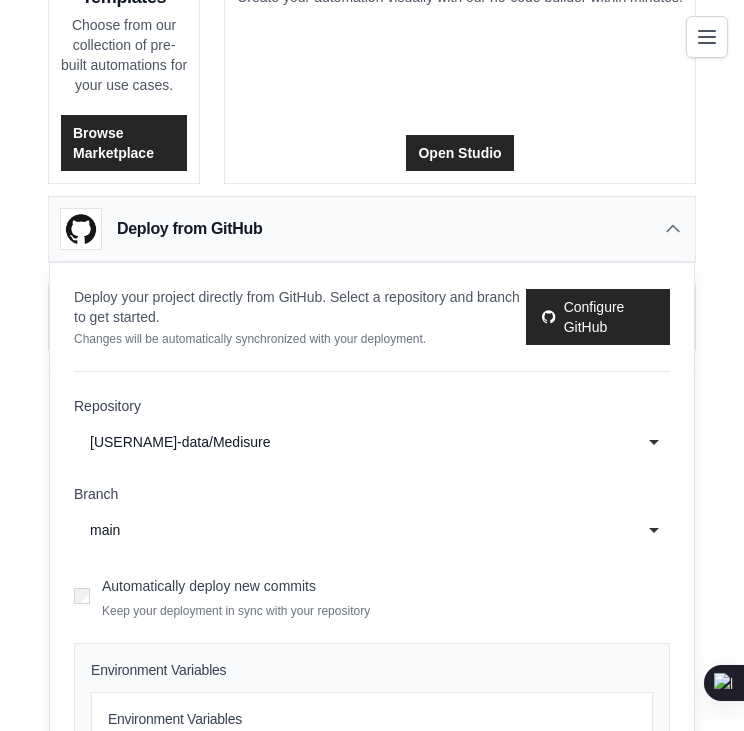 scroll, scrollTop: 507, scrollLeft: 0, axis: vertical 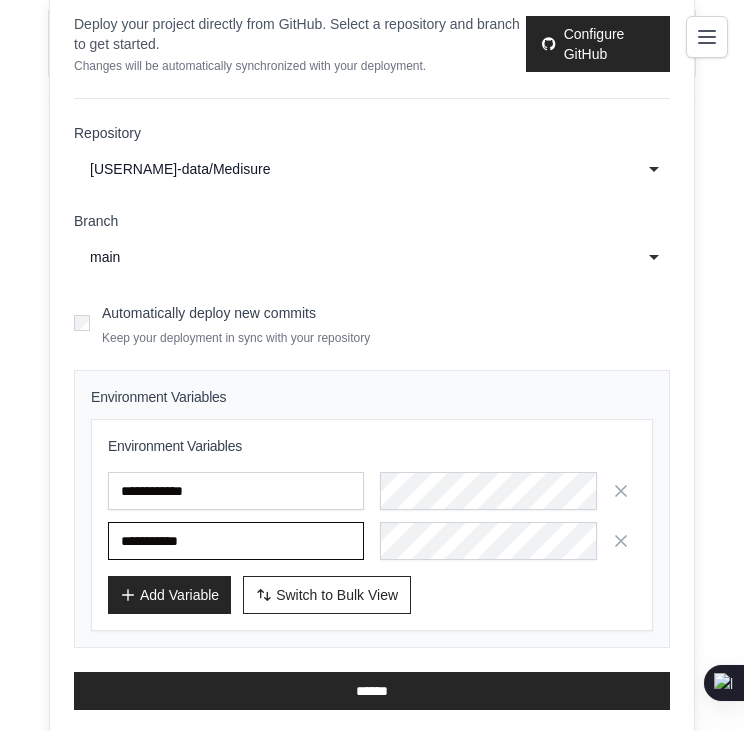 click at bounding box center (236, 541) 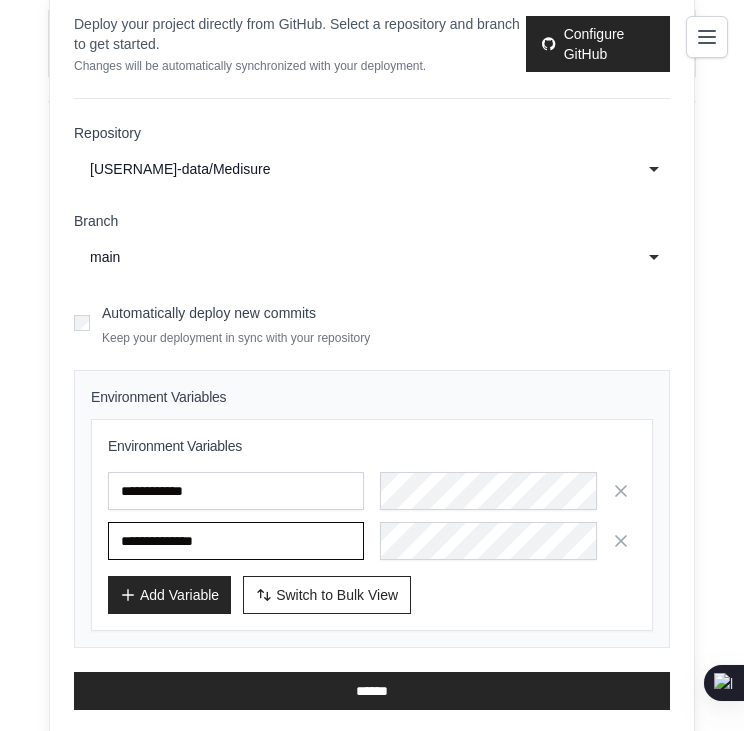 type on "**********" 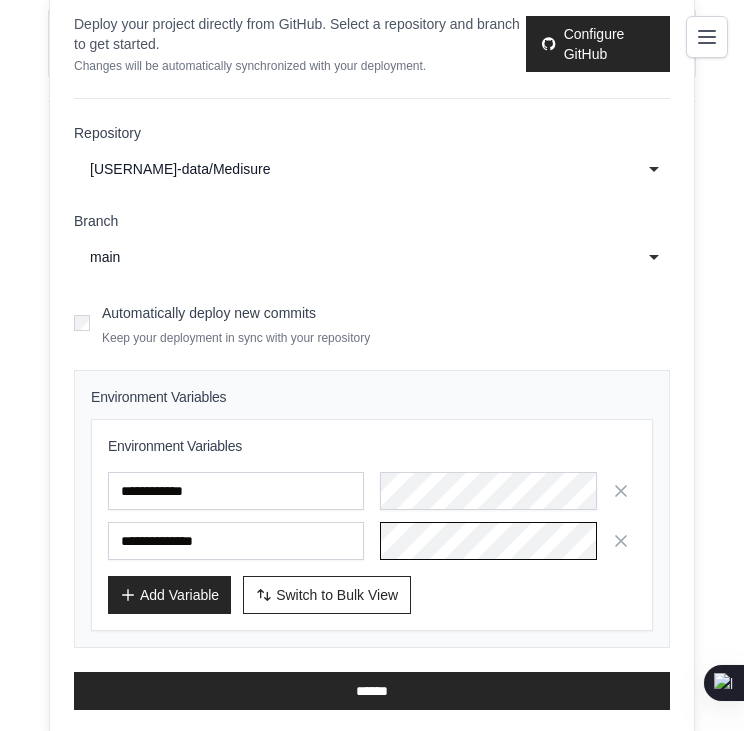 scroll, scrollTop: 0, scrollLeft: 0, axis: both 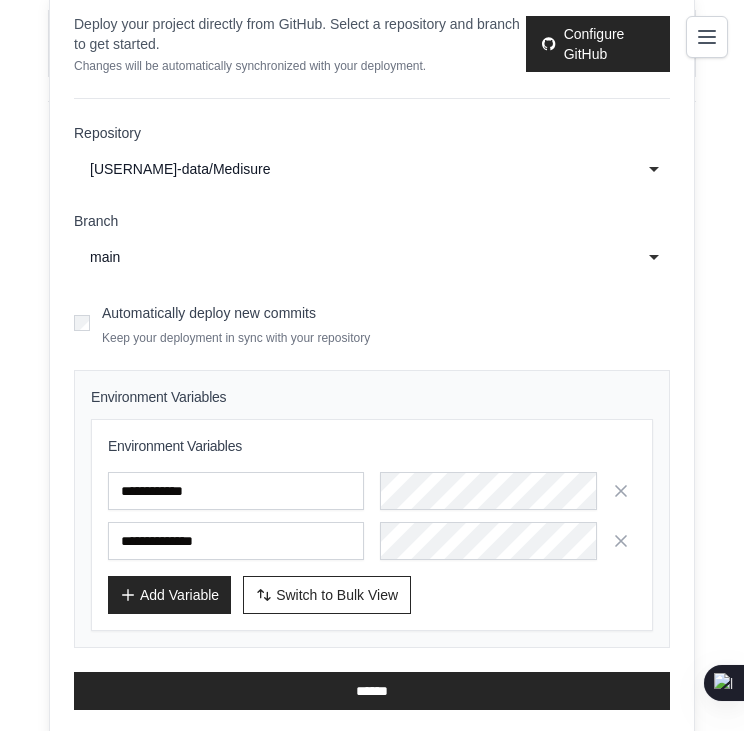 click on "Add Variable
Switch to Bulk View
Switch to Table View" at bounding box center (372, 595) 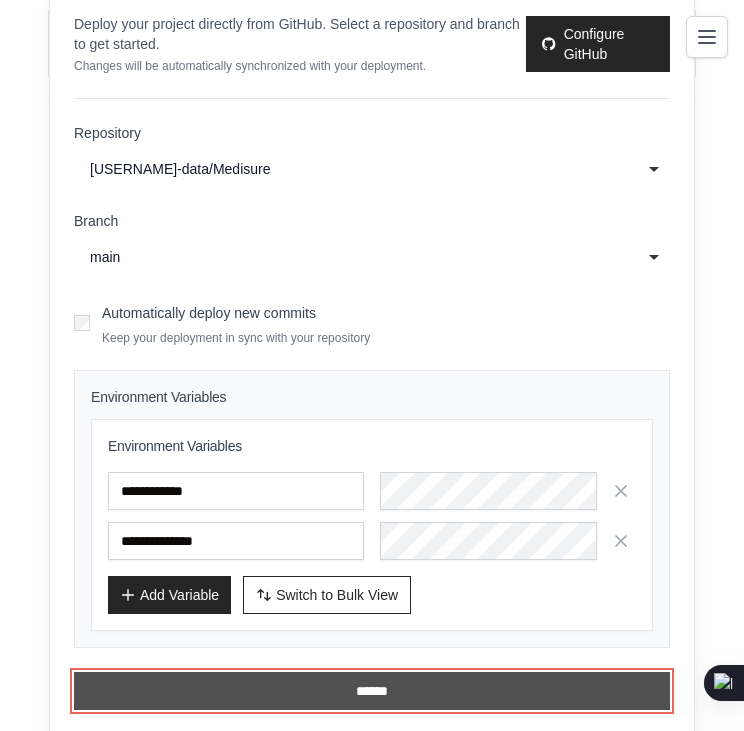 click on "******" at bounding box center (372, 691) 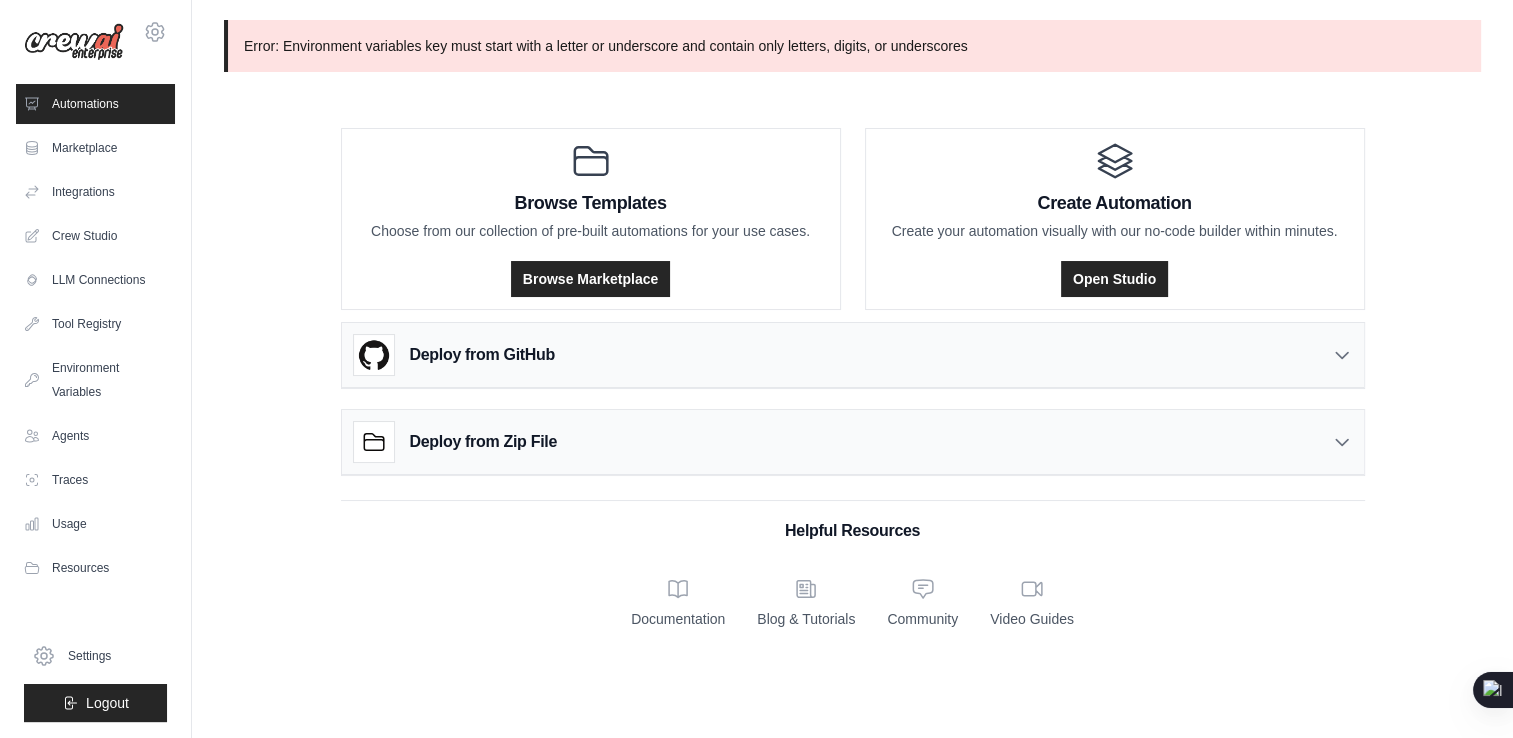 scroll, scrollTop: 0, scrollLeft: 0, axis: both 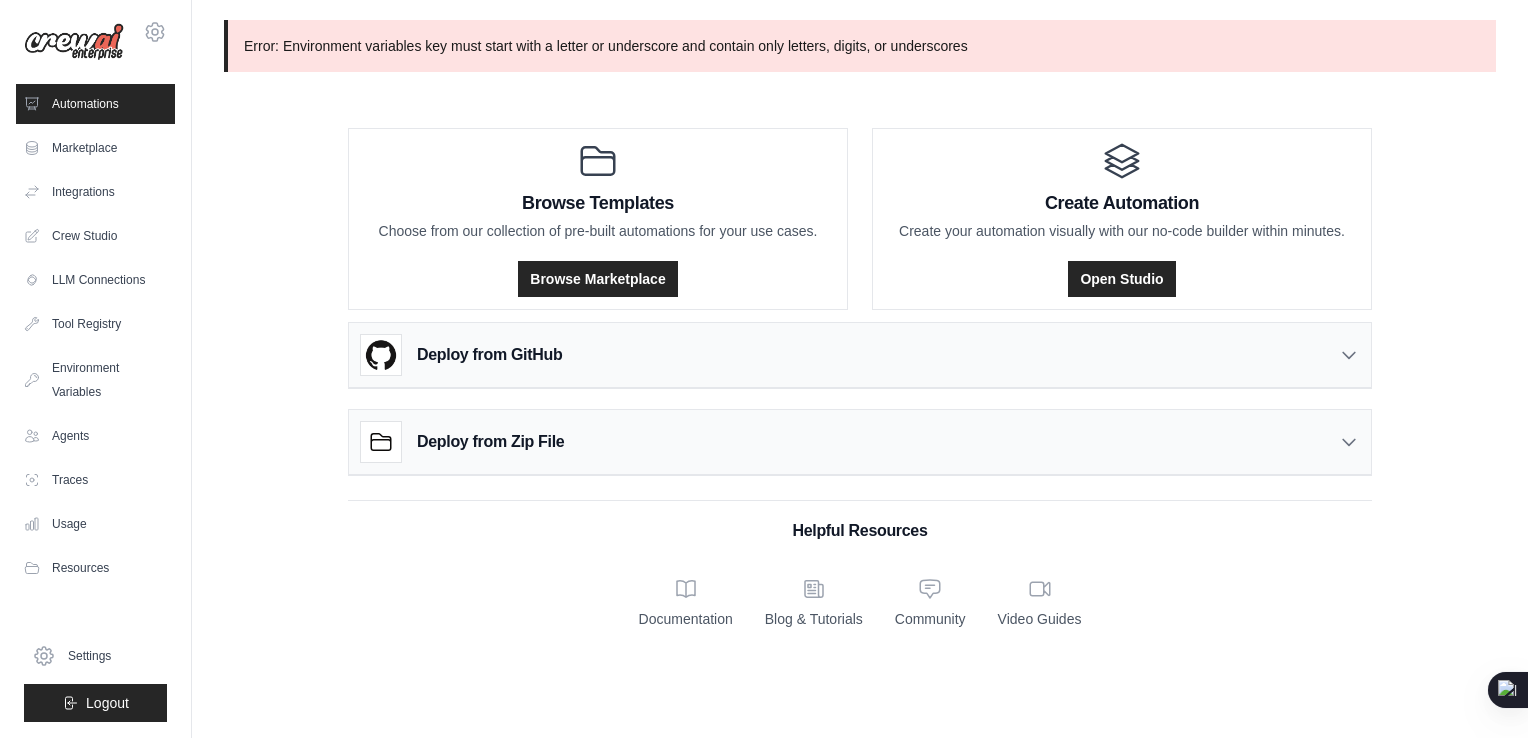 click on "Deploy from GitHub" at bounding box center [860, 355] 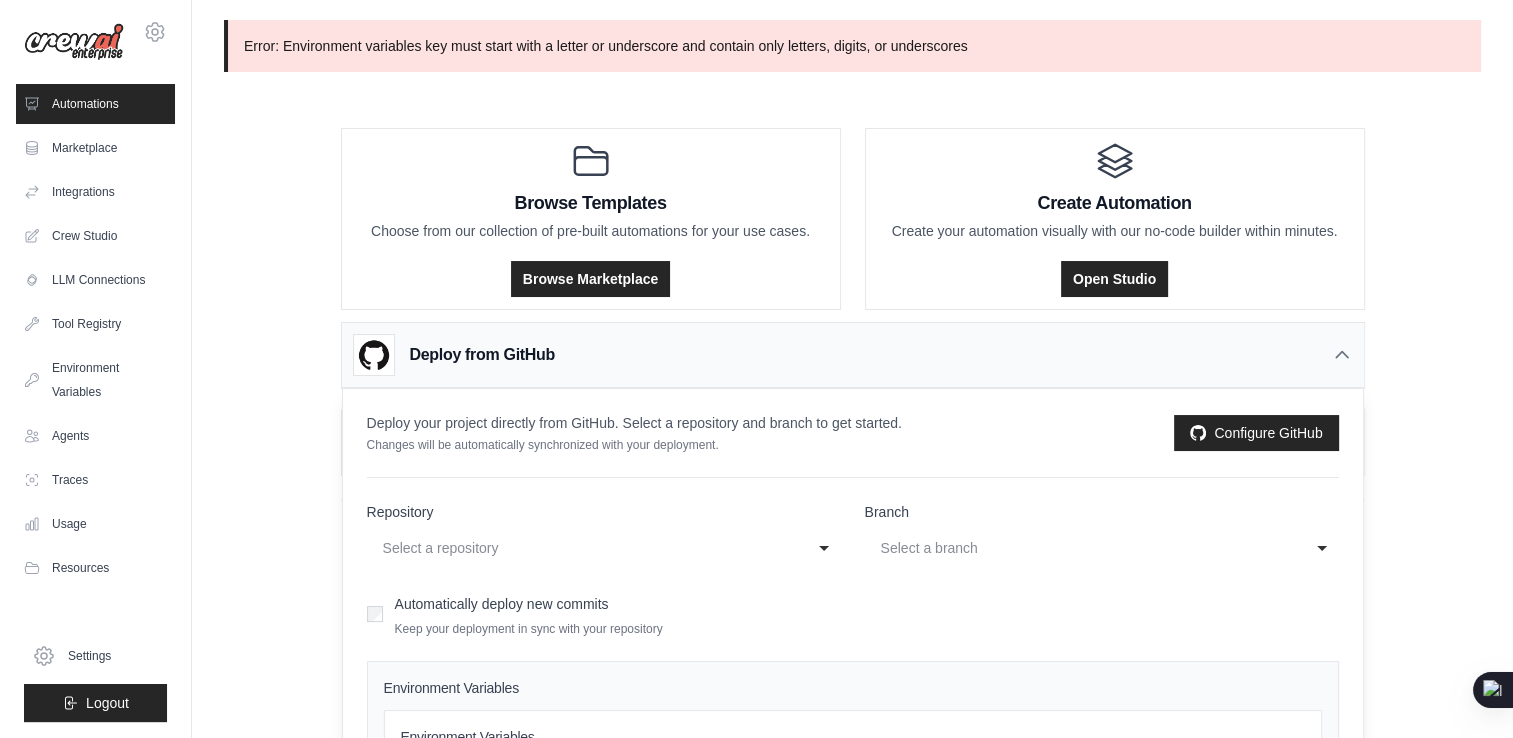scroll, scrollTop: 234, scrollLeft: 0, axis: vertical 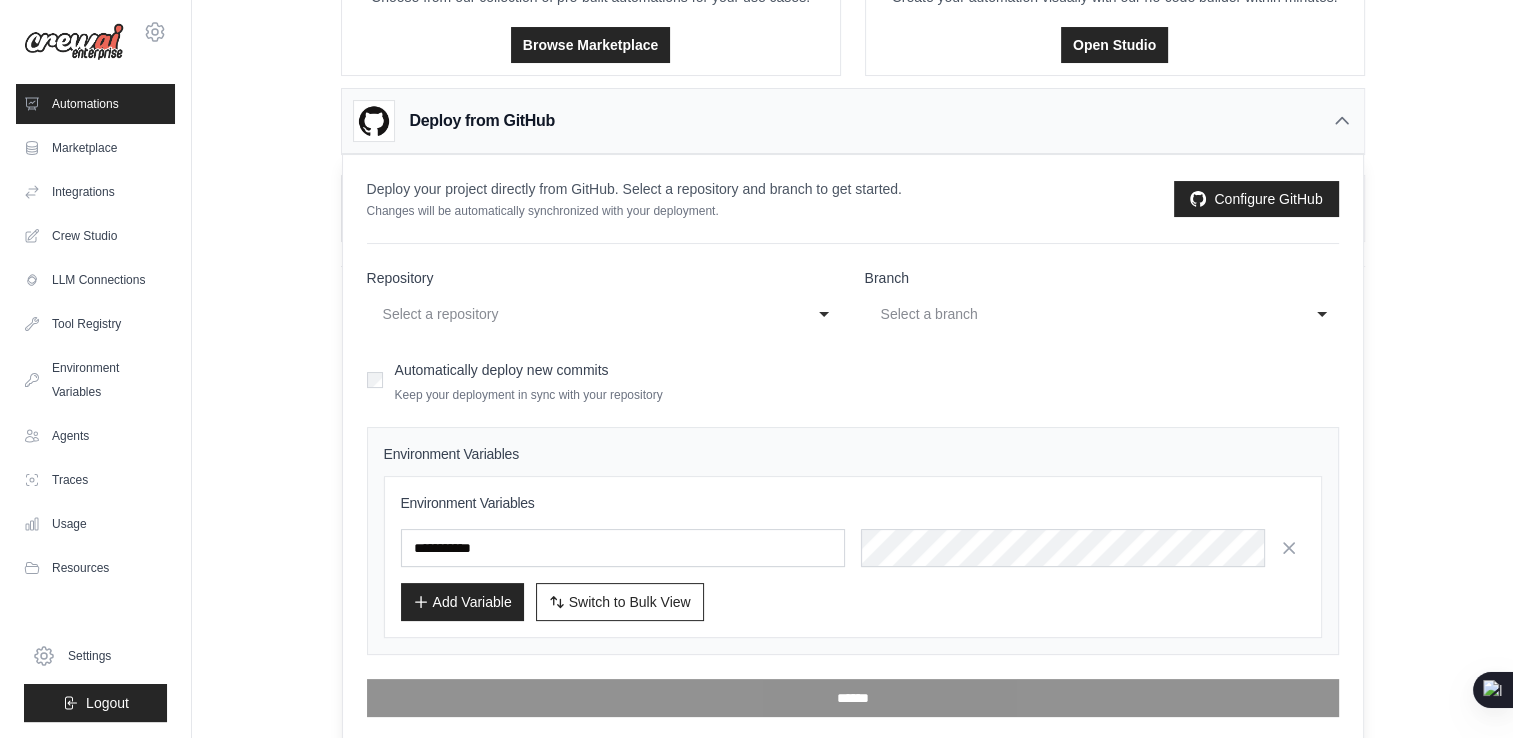 click on "Select a repository" at bounding box center [584, 314] 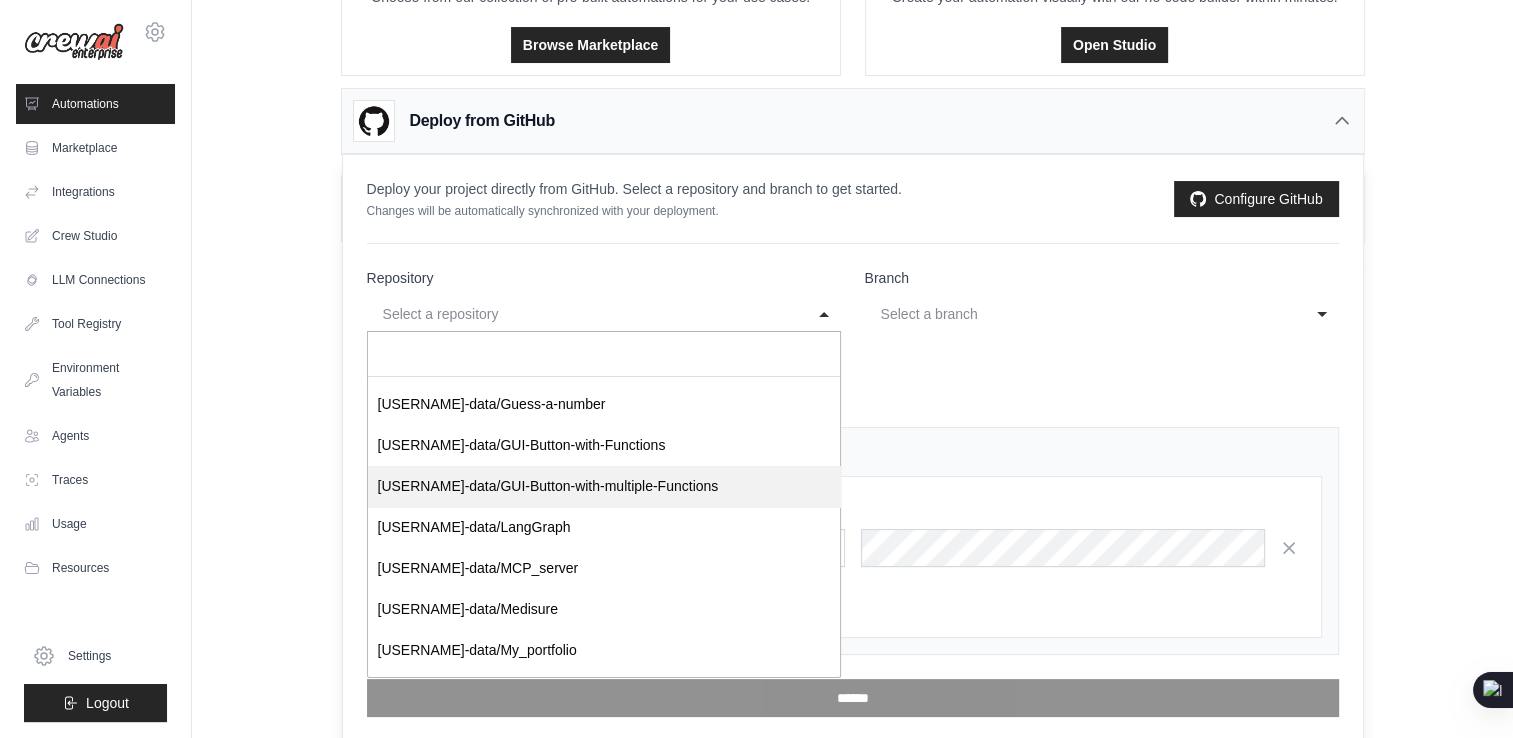 scroll, scrollTop: 0, scrollLeft: 0, axis: both 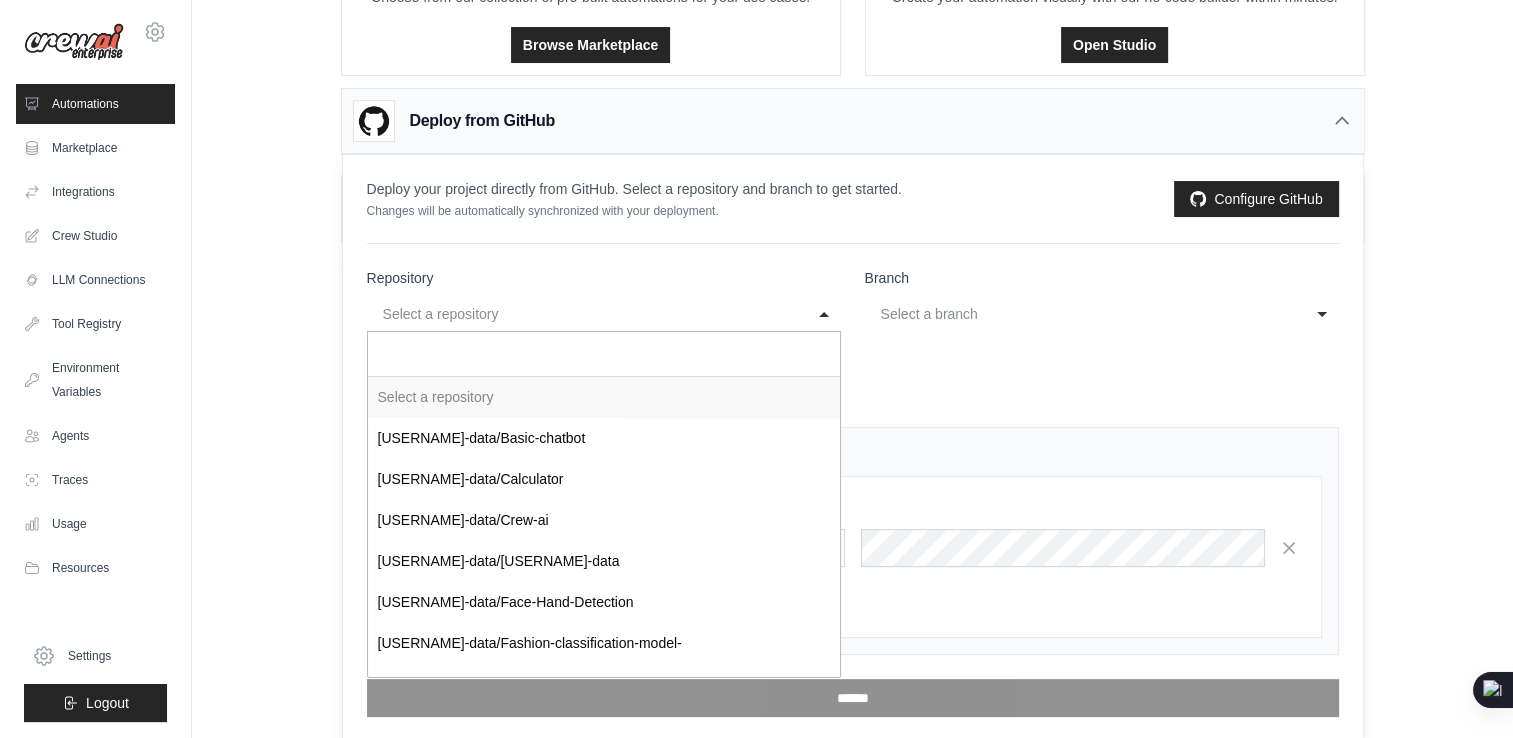 click on "**********" at bounding box center (604, 314) 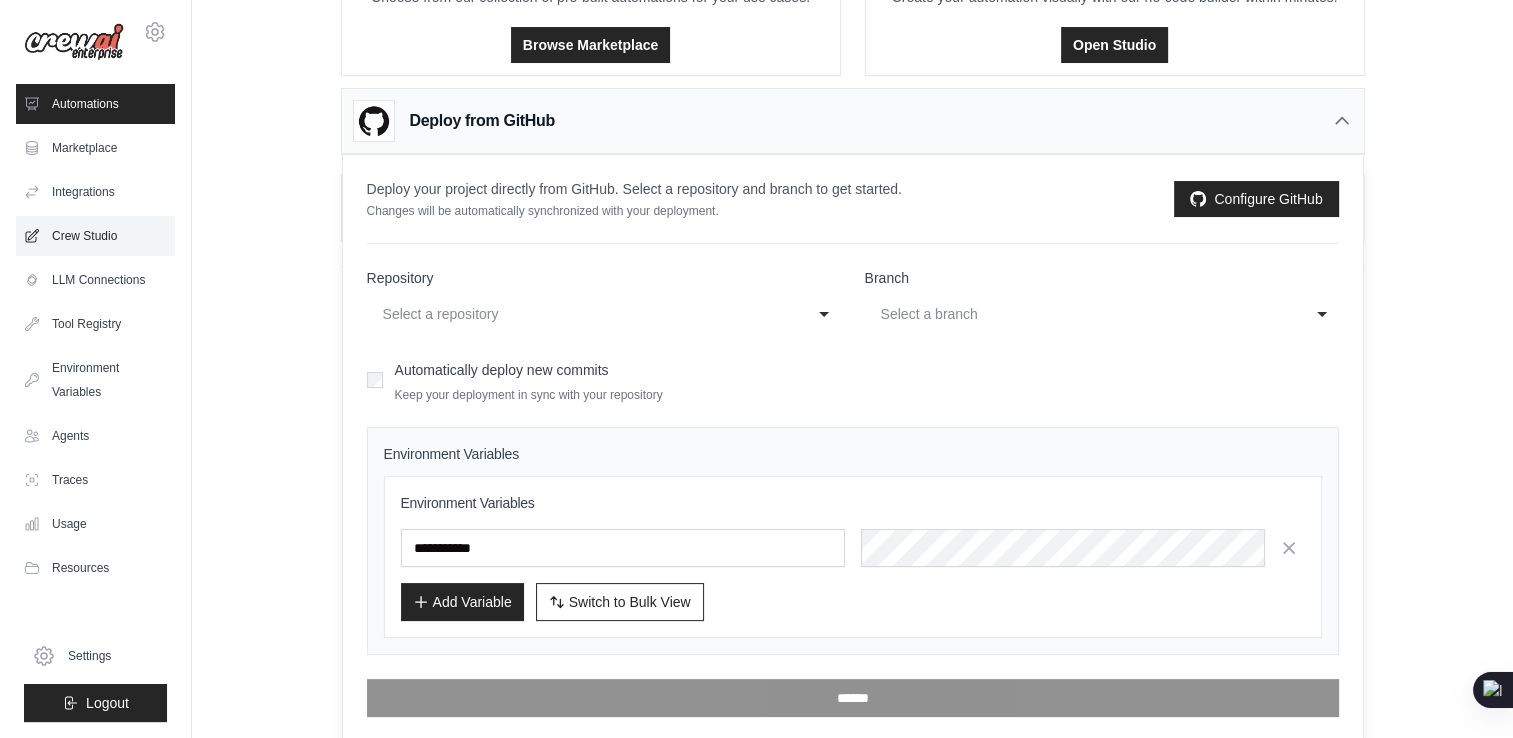click on "Crew Studio" at bounding box center [95, 236] 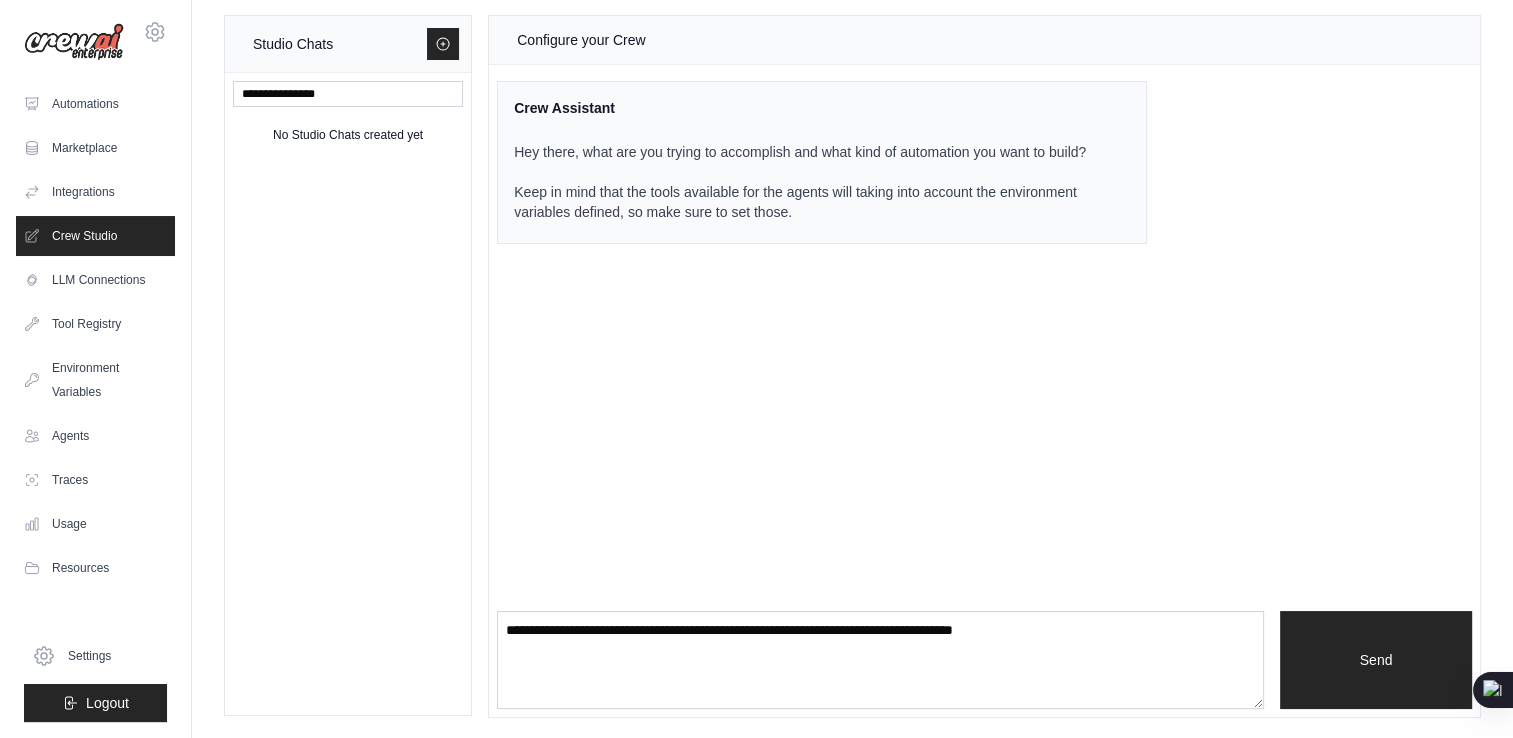 scroll, scrollTop: 0, scrollLeft: 0, axis: both 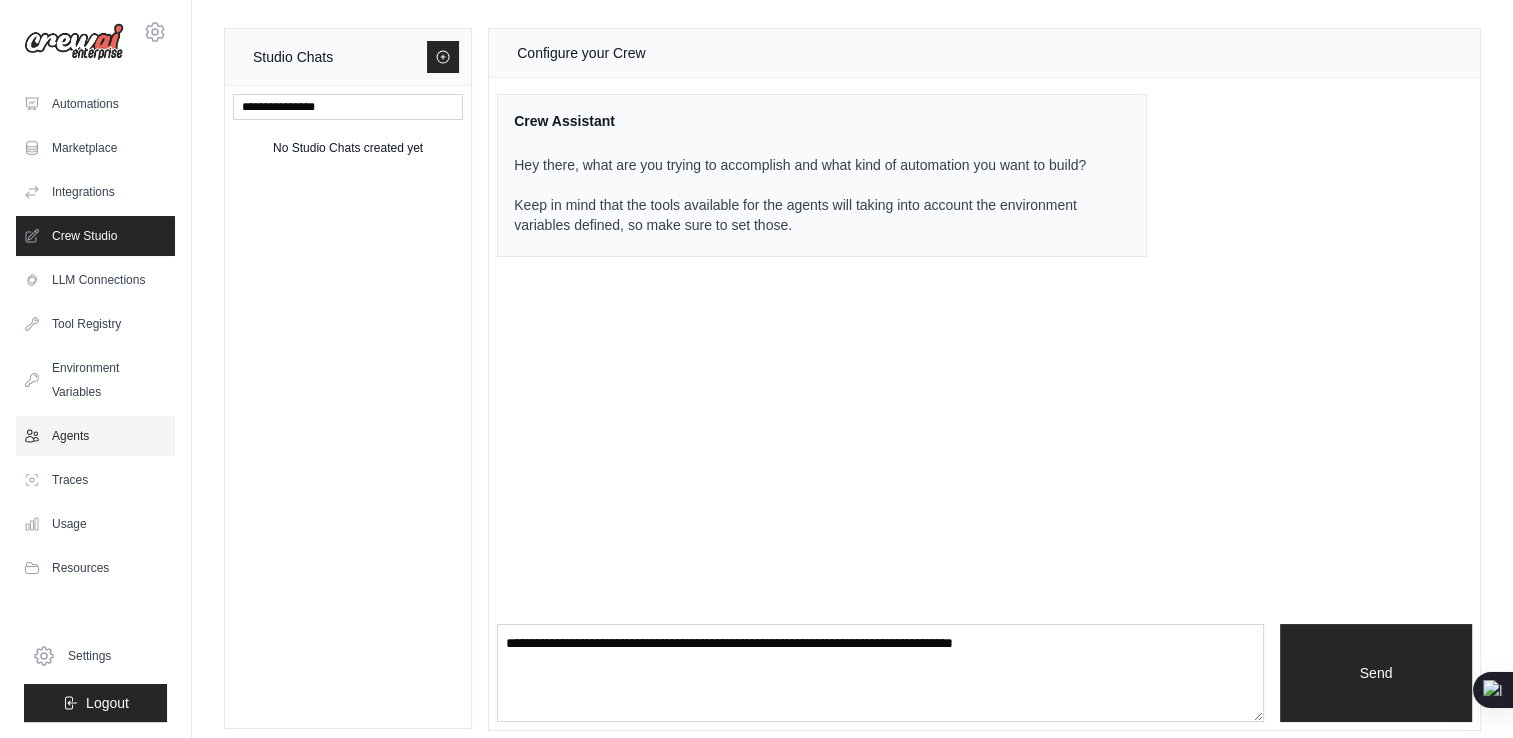 click on "Agents" at bounding box center (95, 436) 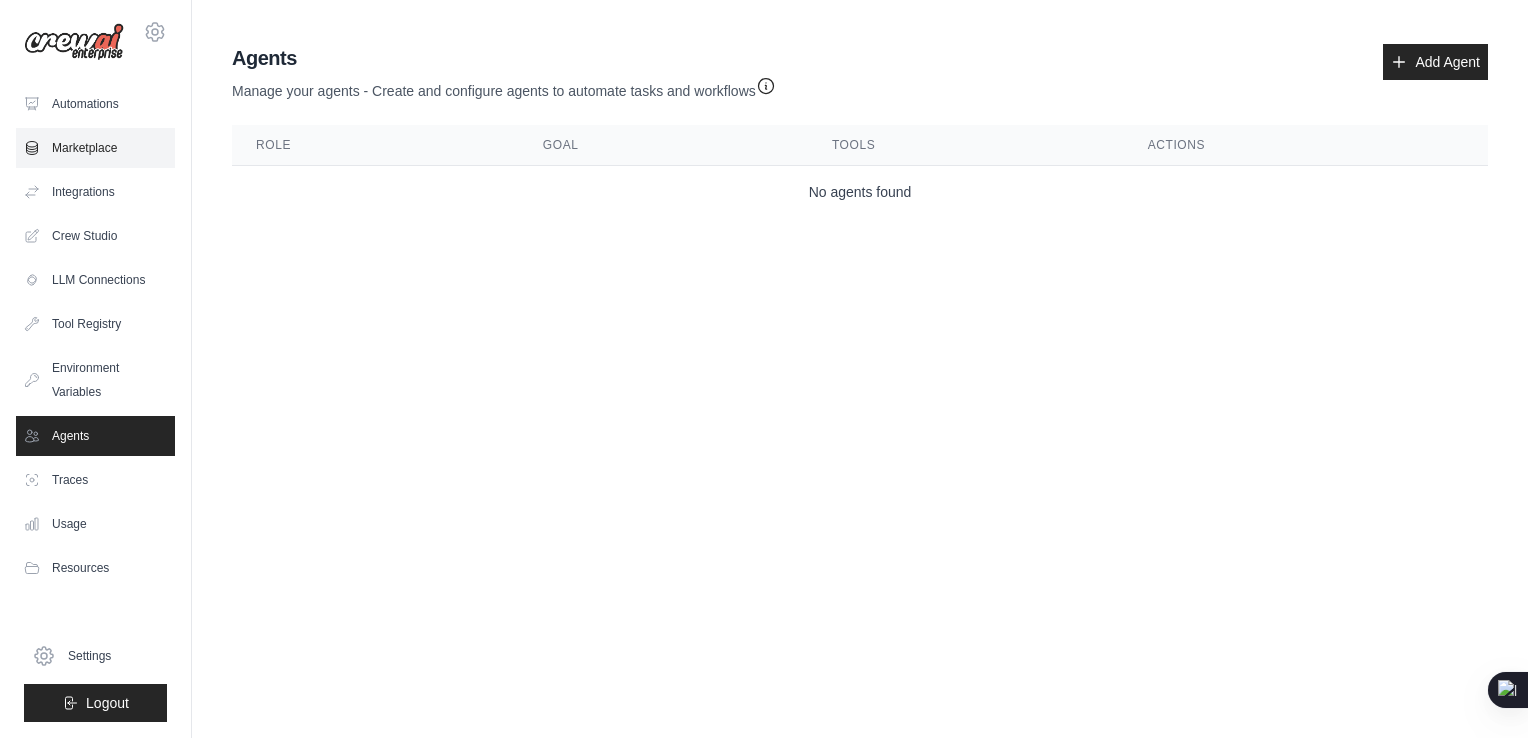 click on "Marketplace" at bounding box center [95, 148] 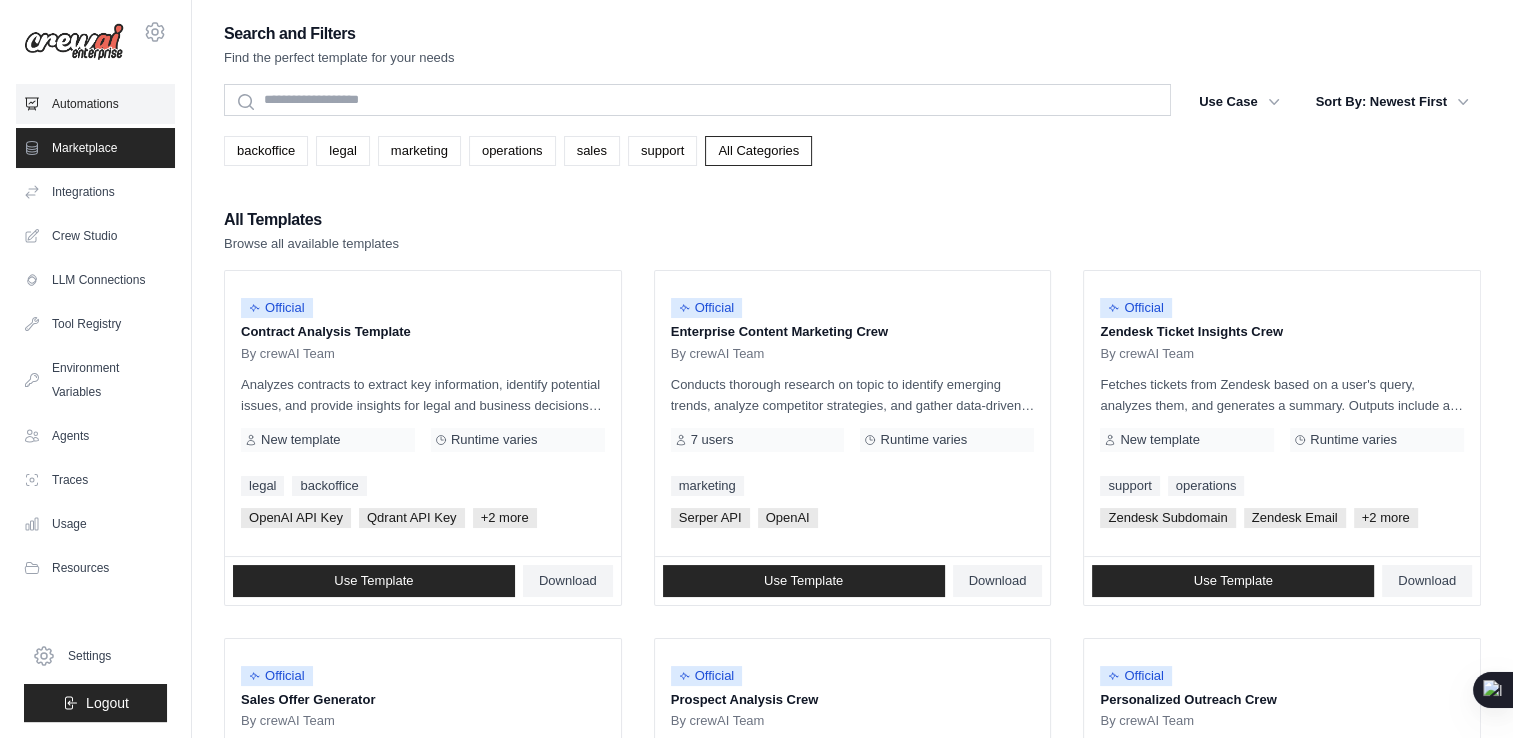 click on "Automations" at bounding box center (95, 104) 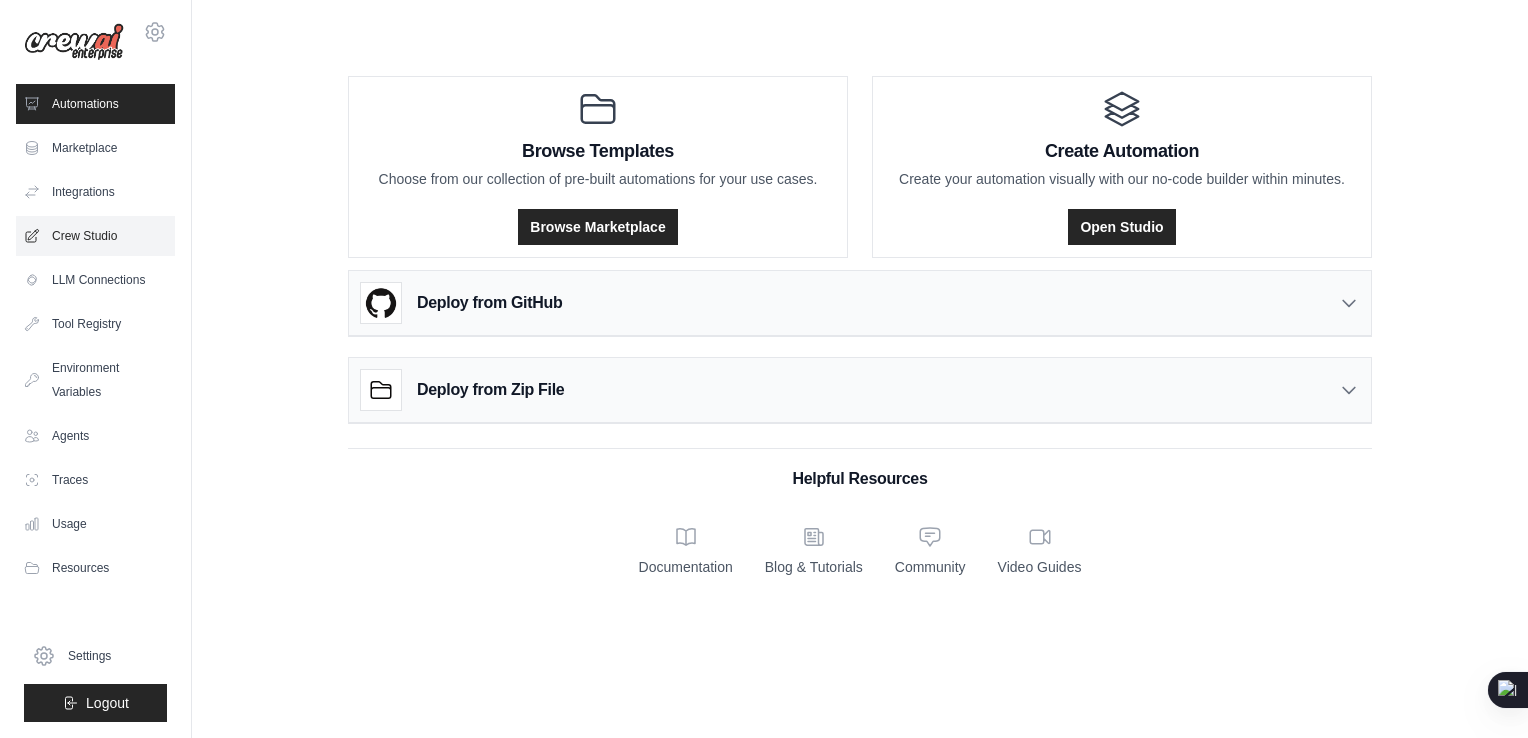 click on "Crew Studio" at bounding box center [95, 236] 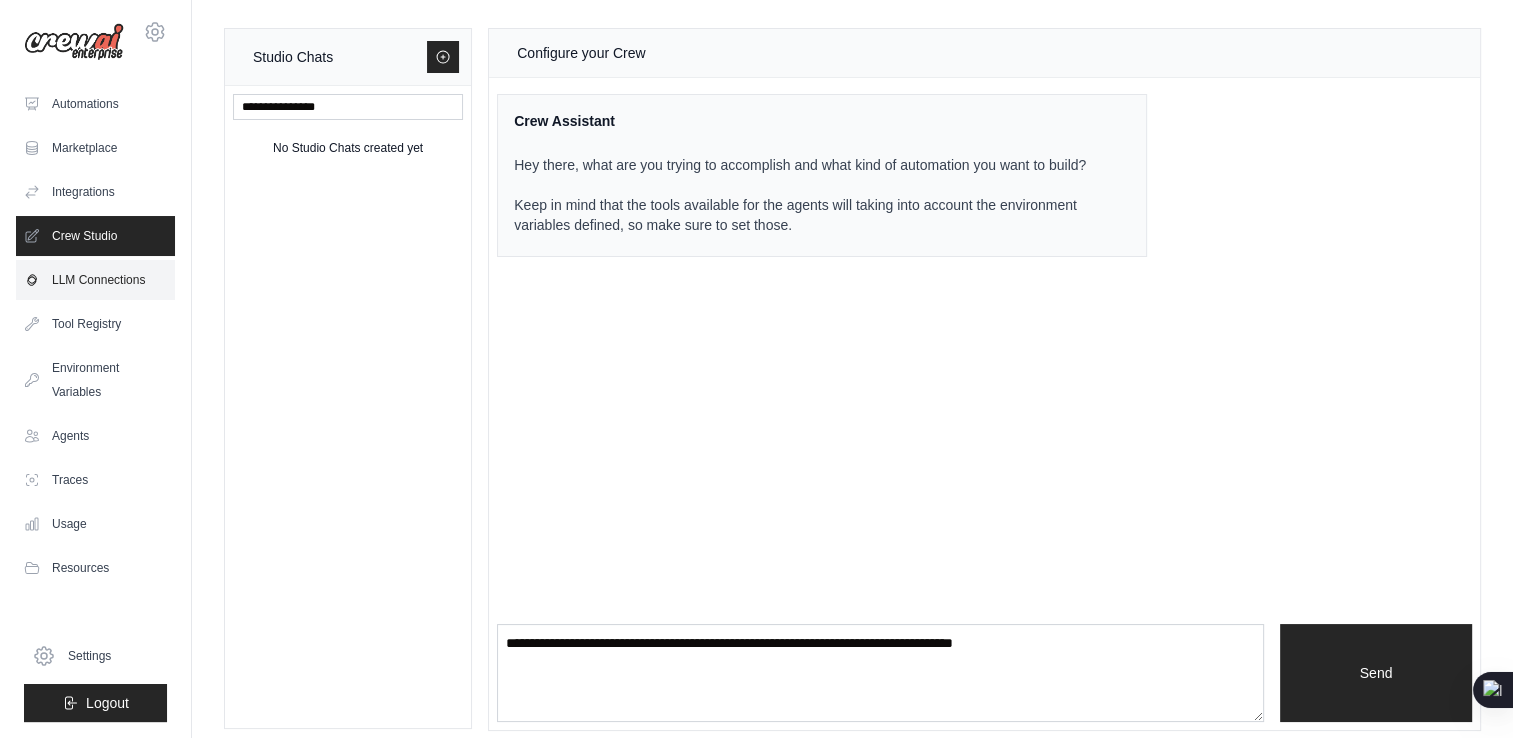 click on "LLM Connections" at bounding box center (95, 280) 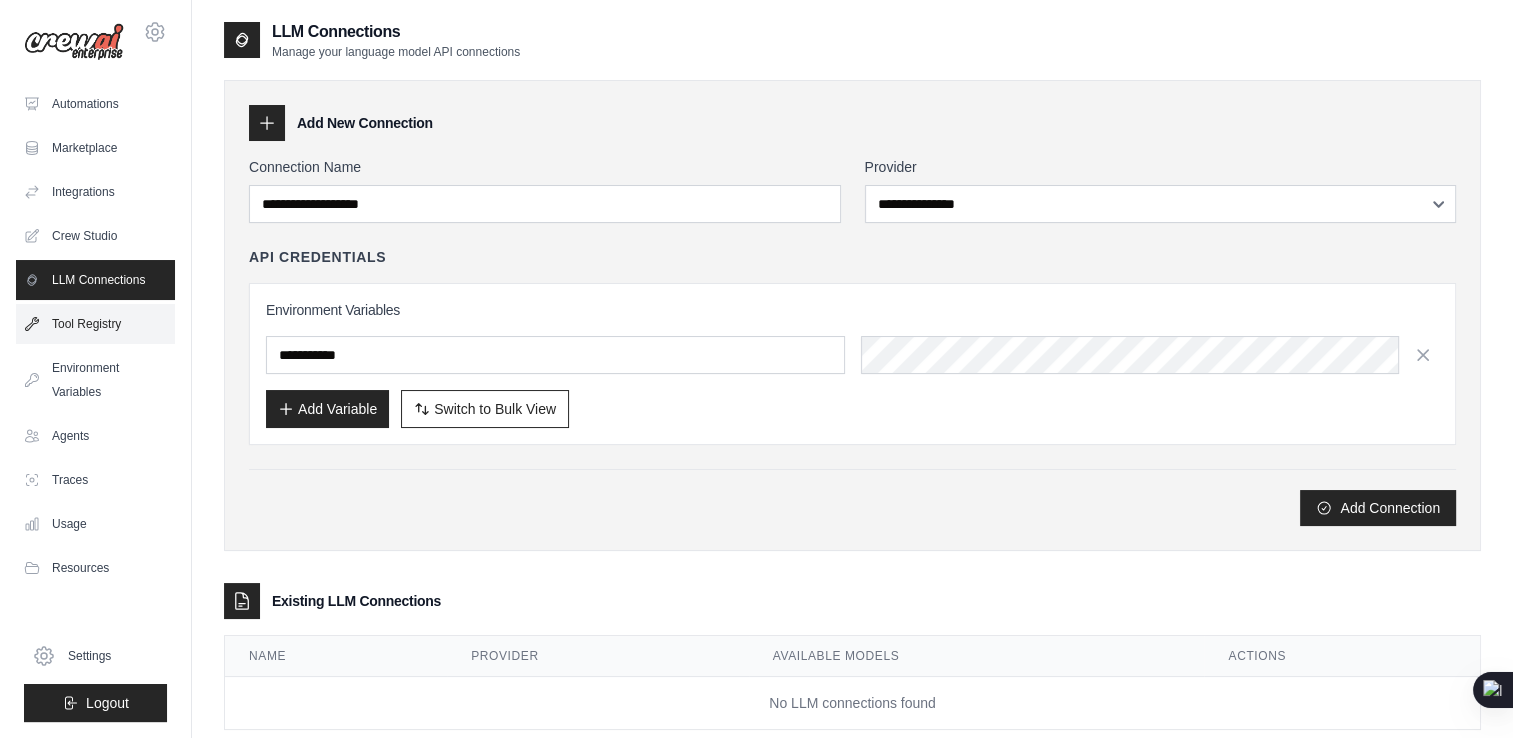click on "Tool Registry" at bounding box center [95, 324] 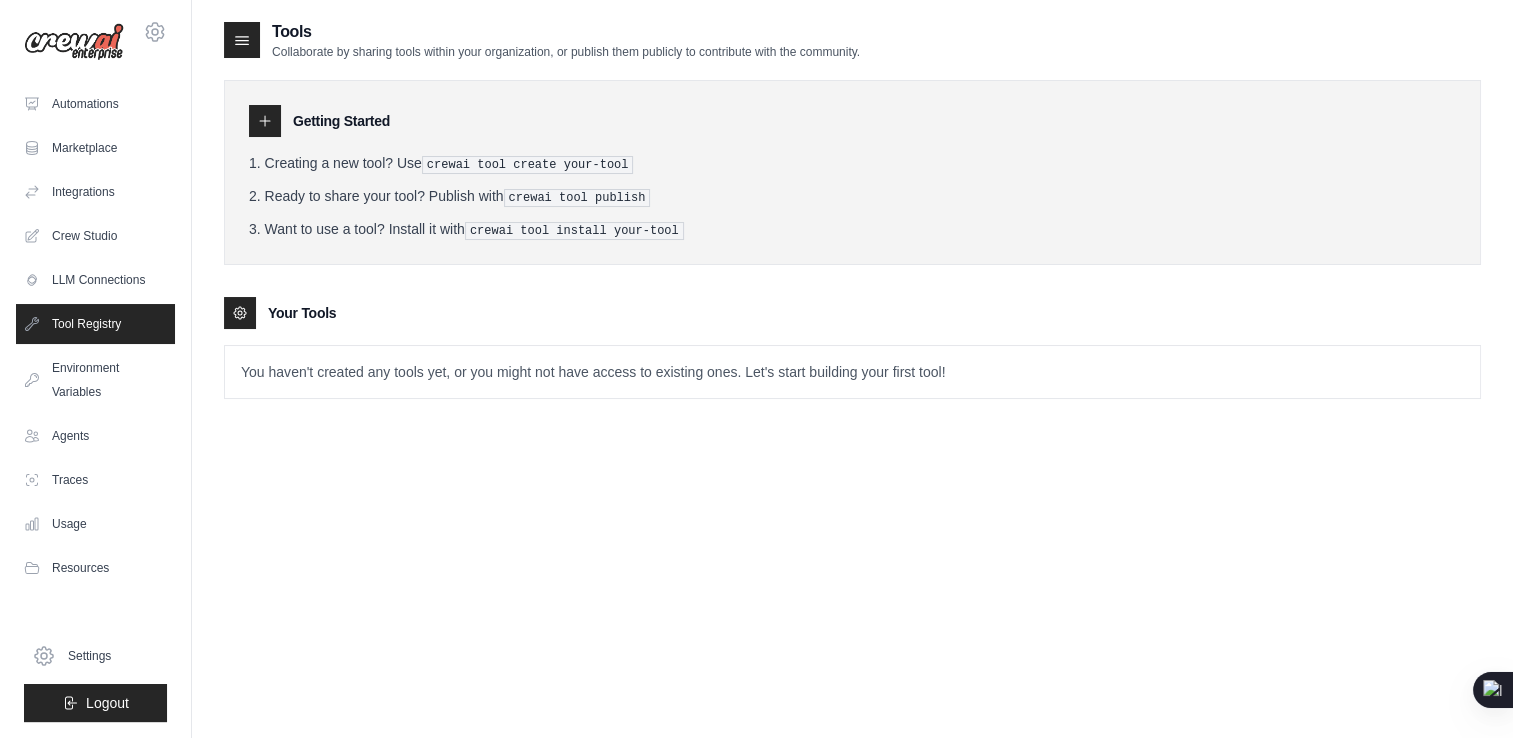 scroll, scrollTop: 40, scrollLeft: 0, axis: vertical 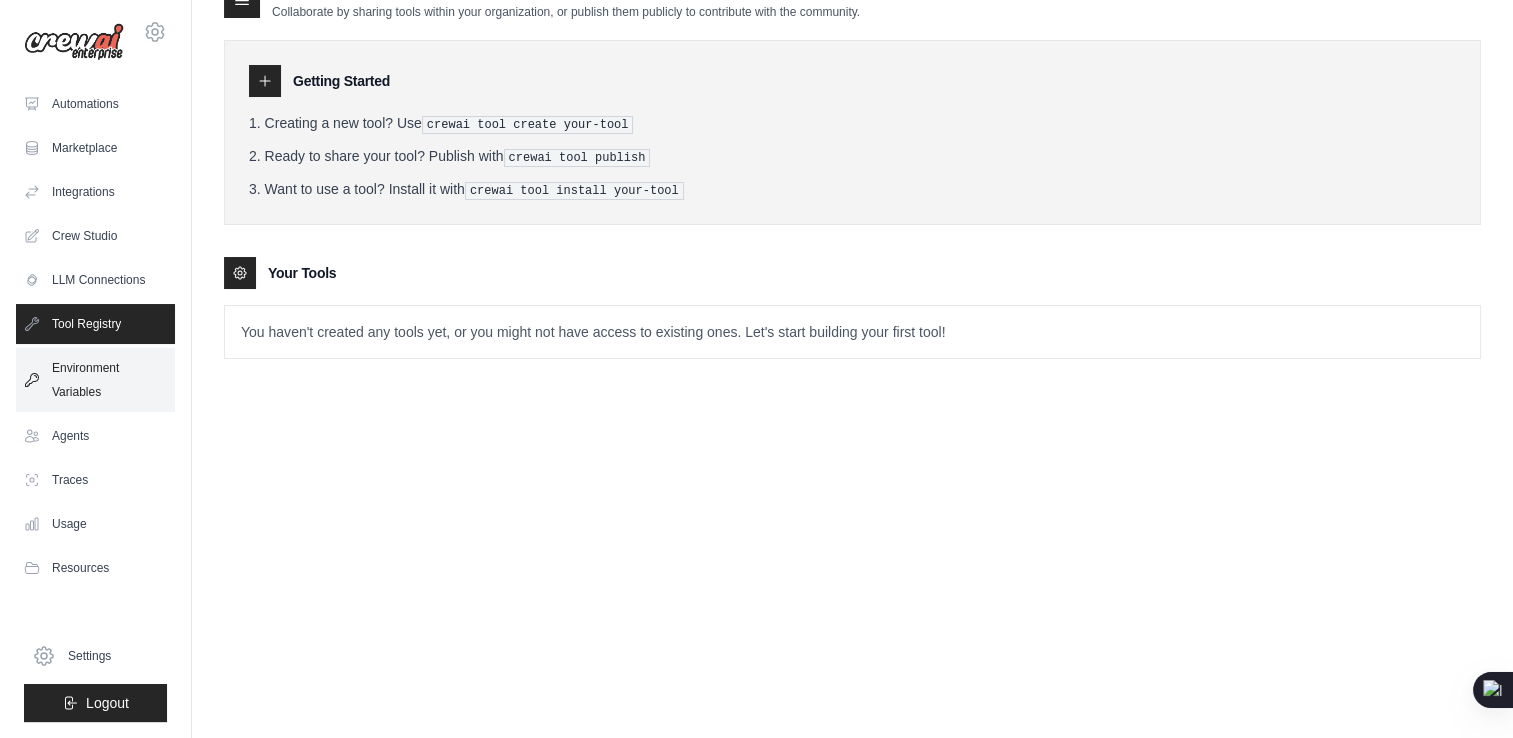 click on "Environment Variables" at bounding box center [95, 380] 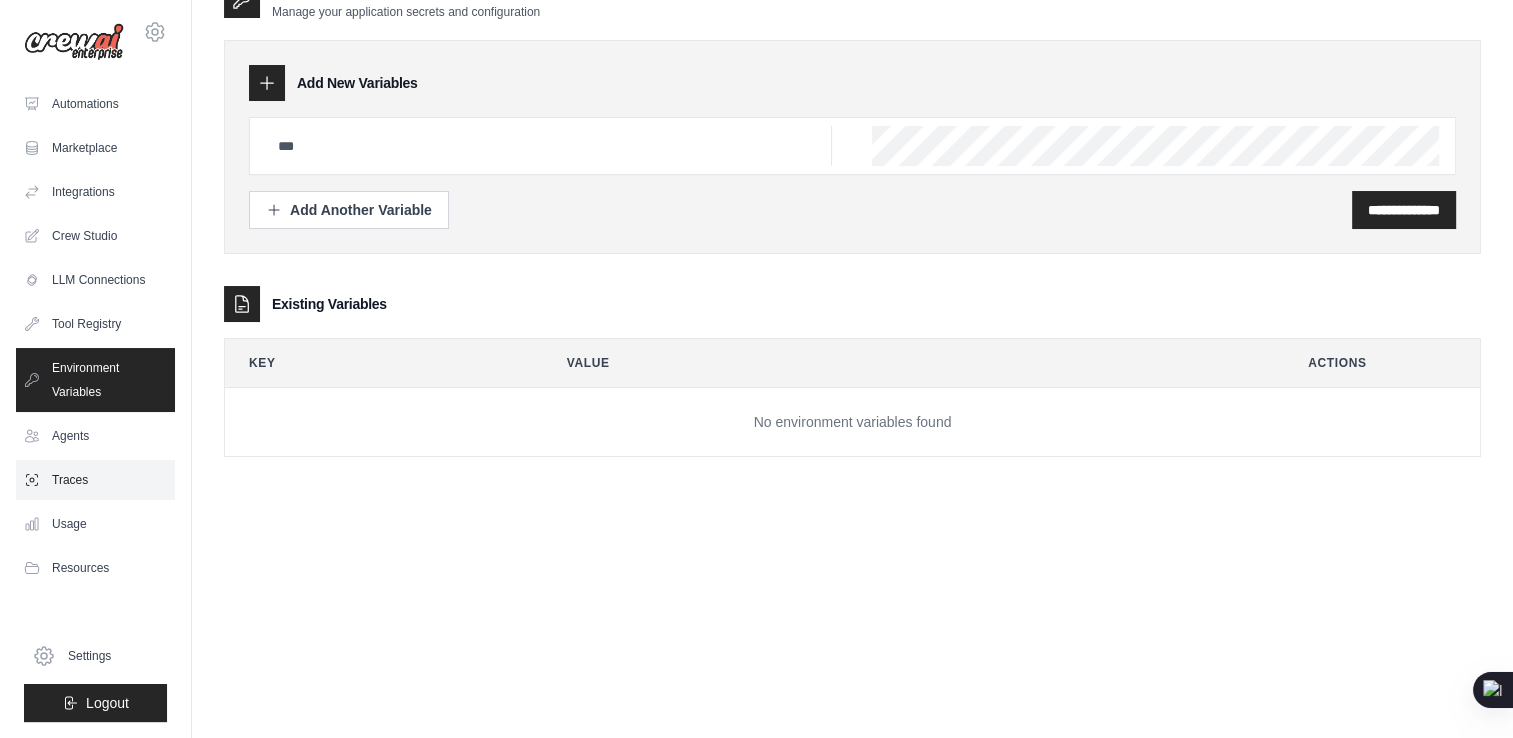 scroll, scrollTop: 0, scrollLeft: 0, axis: both 